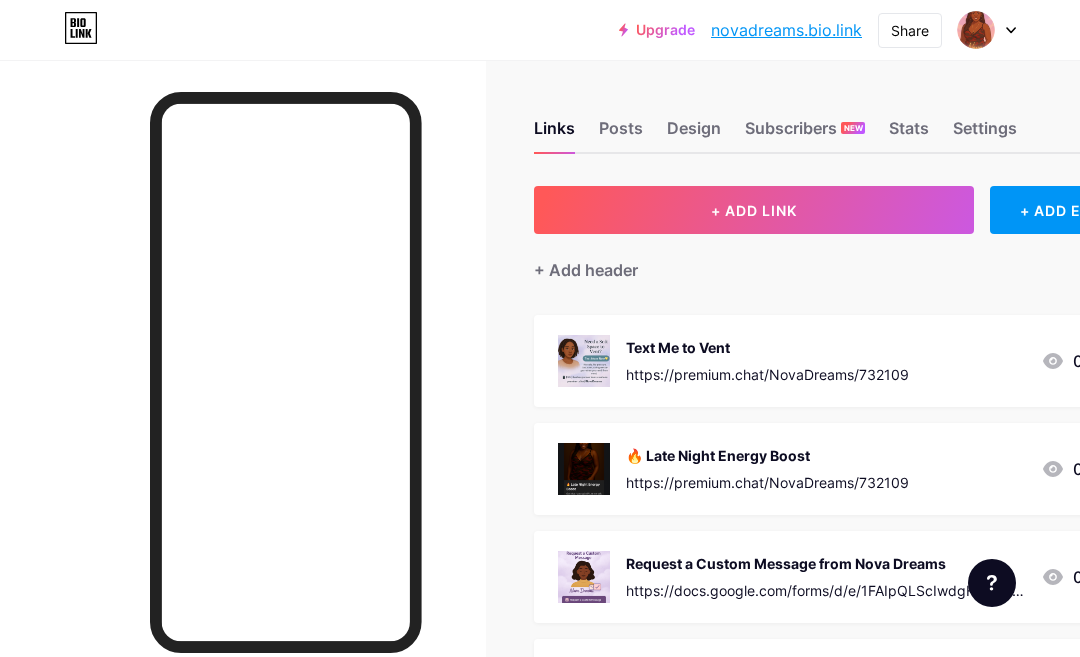 scroll, scrollTop: 0, scrollLeft: 0, axis: both 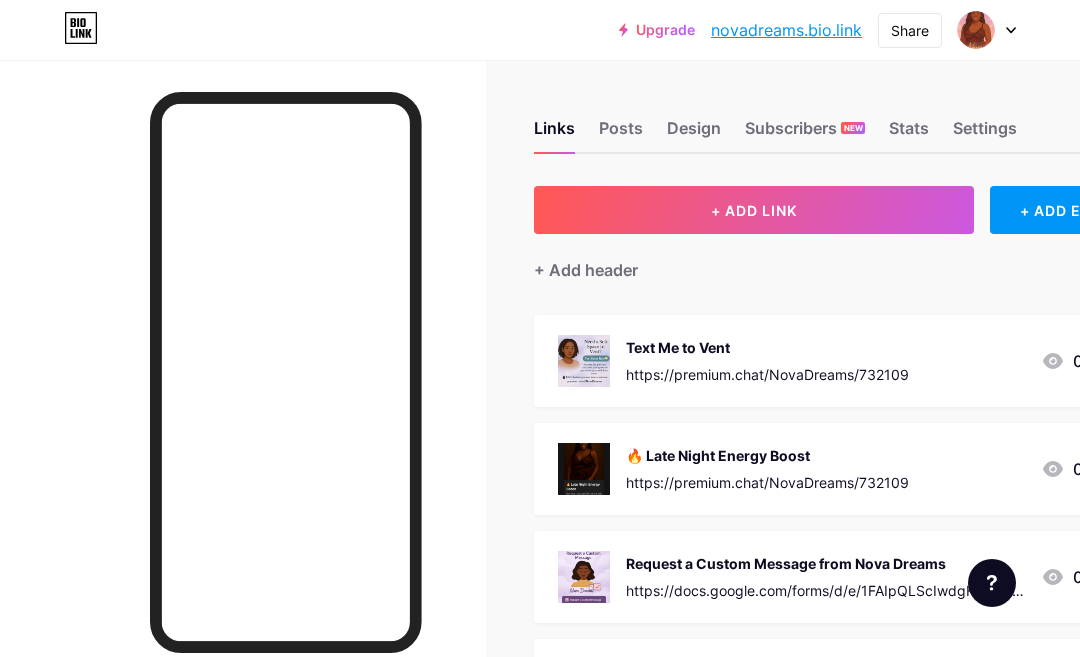 click at bounding box center [976, 30] 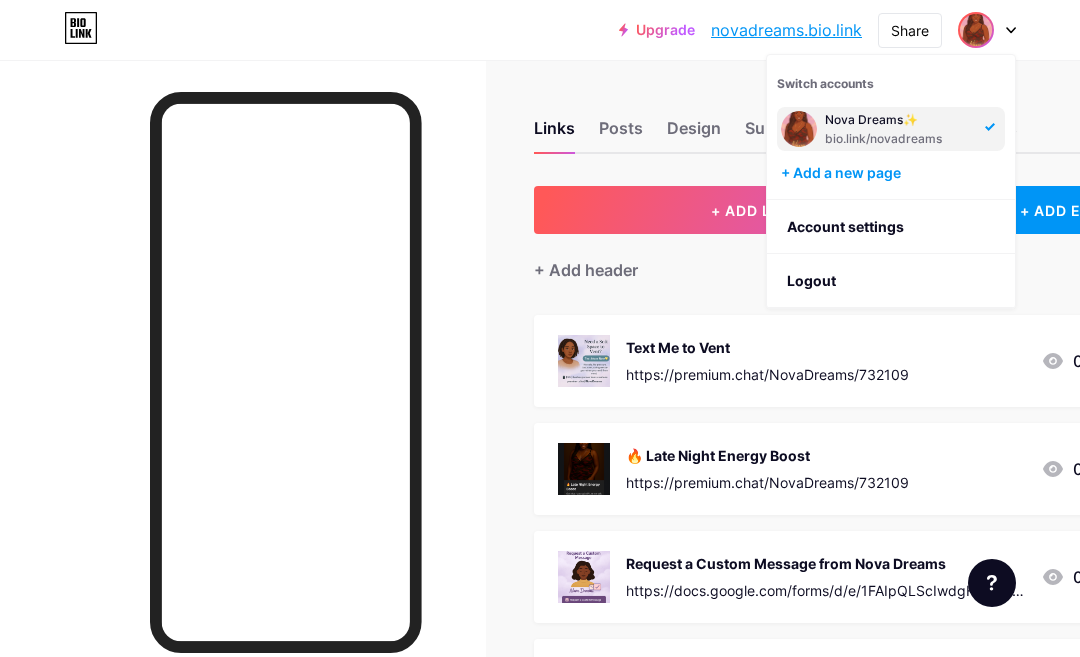 click on "Logout" at bounding box center [891, 281] 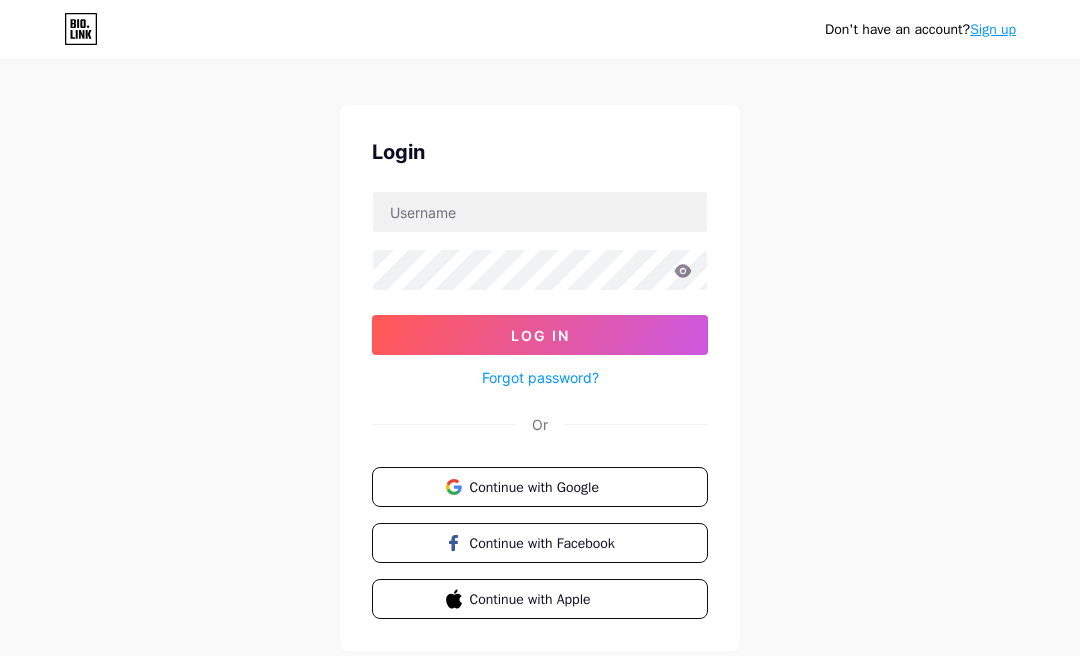 scroll, scrollTop: 98, scrollLeft: 0, axis: vertical 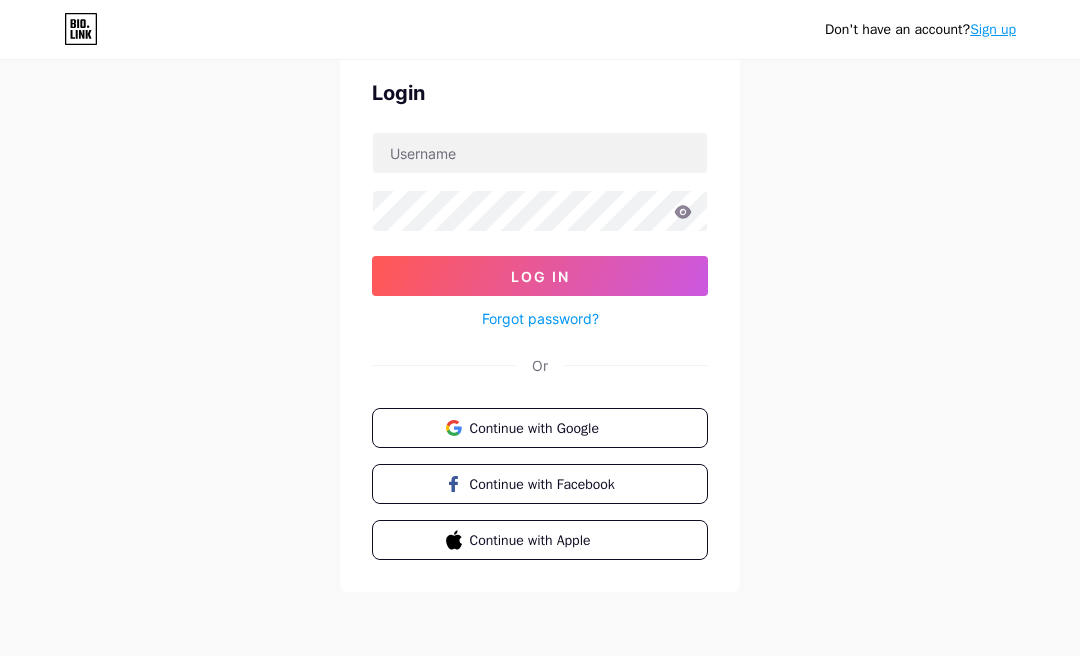 click on "Continue with Google" at bounding box center [540, 429] 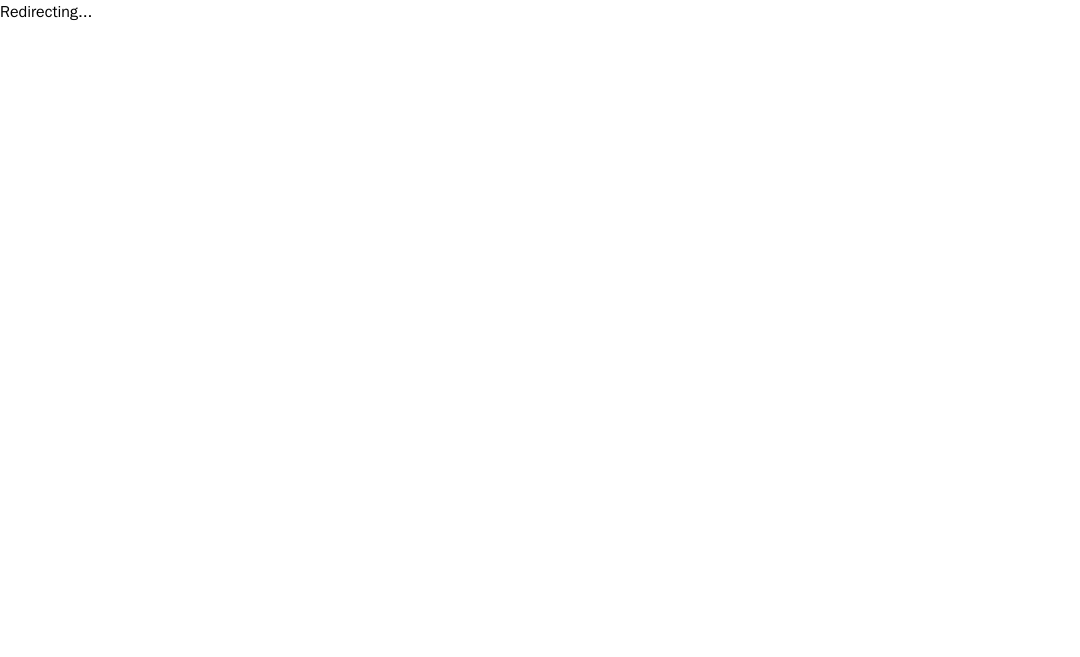 scroll, scrollTop: 0, scrollLeft: 0, axis: both 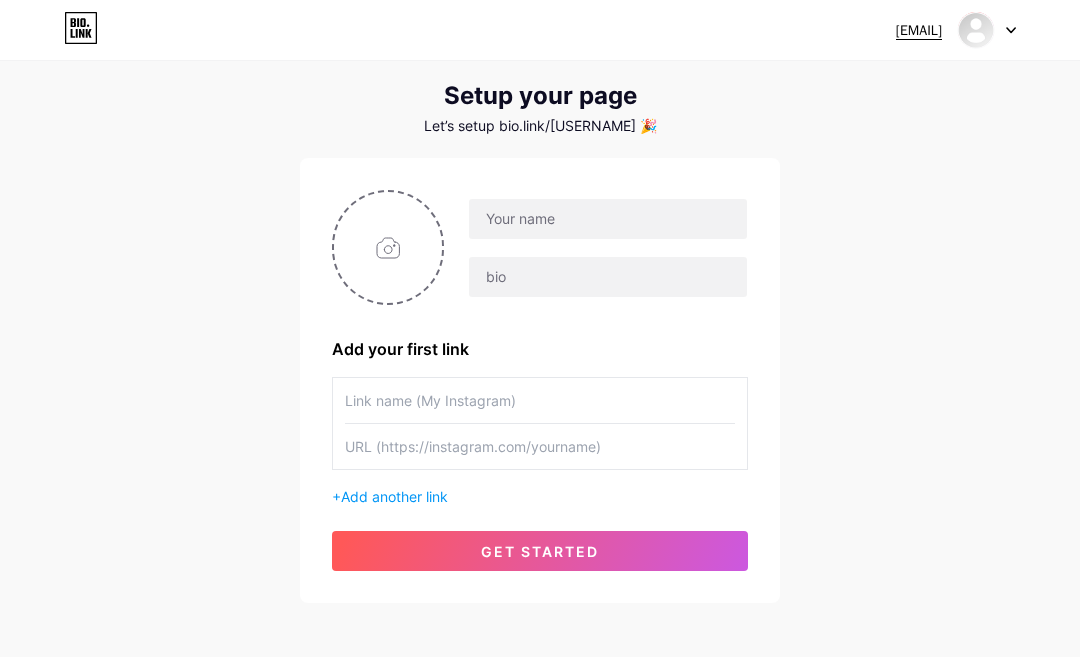 click on "Let’s setup bio.link/[USERNAME] 🎉" at bounding box center [540, 126] 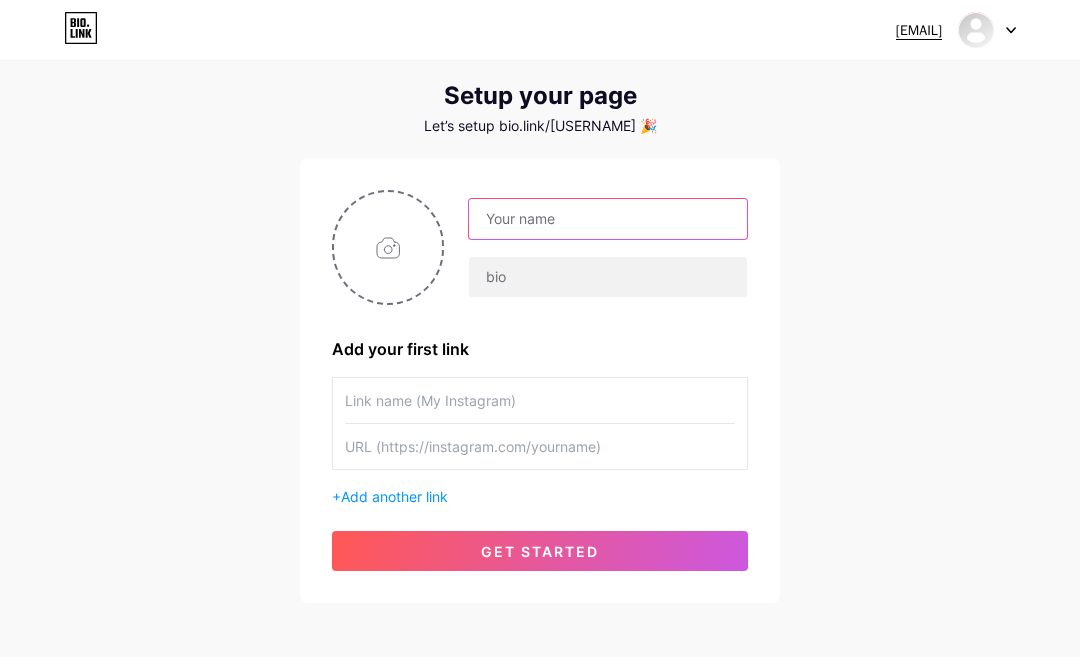 click at bounding box center (608, 219) 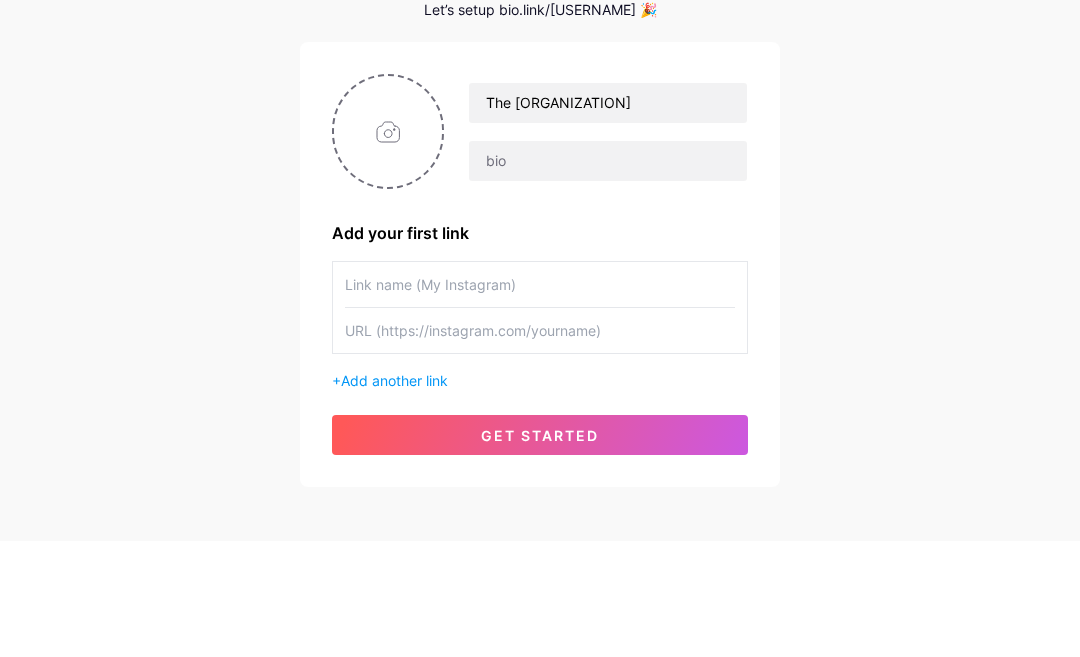click on "The [USERNAME]           Dashboard     Logout   Setup your page   Let’s setup bio.link/[USERNAME] 🎉               The [USERNAME]         Add your first link
+  Add another link     get started" at bounding box center [540, 310] 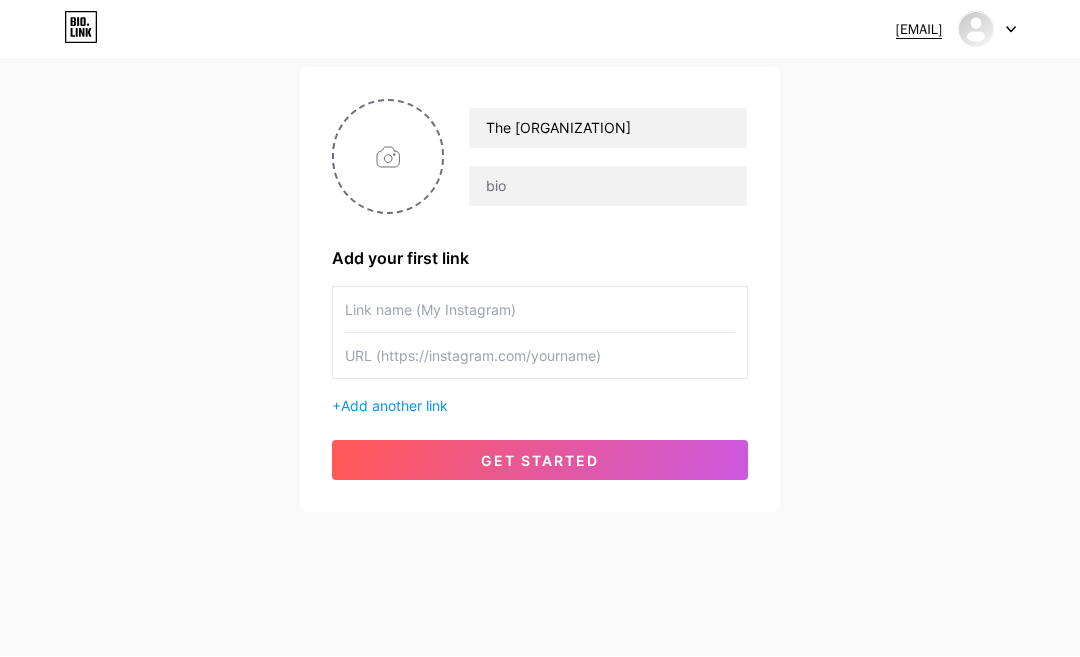 scroll, scrollTop: 0, scrollLeft: 0, axis: both 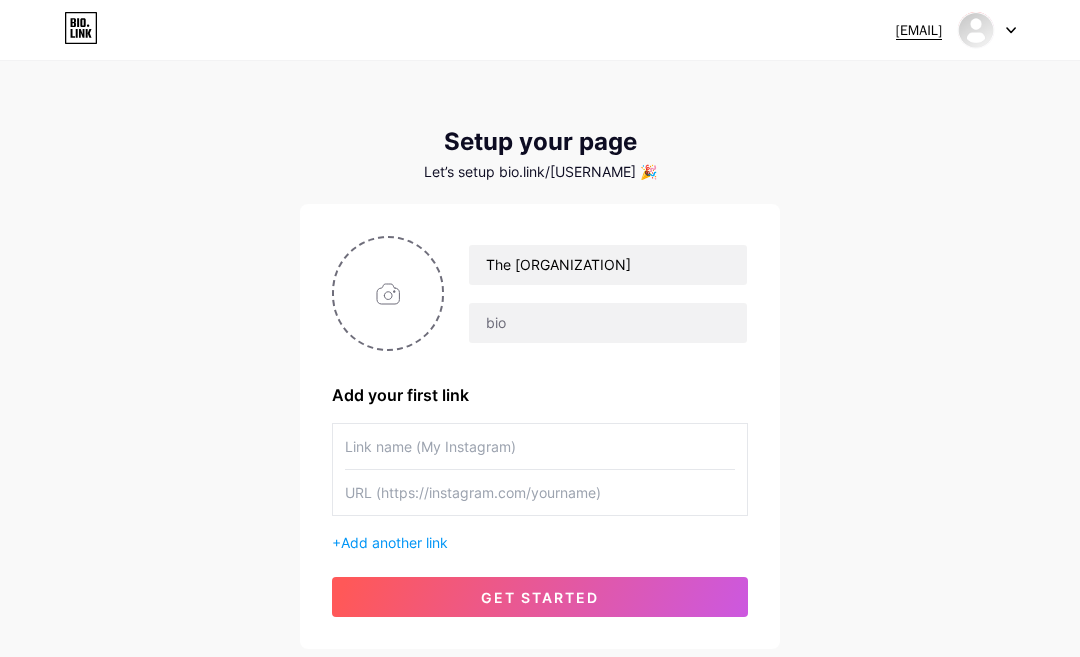 click on "The [USERNAME]           Dashboard     Logout   Setup your page   Let’s setup bio.link/[USERNAME] 🎉               The [USERNAME]         Add your first link
+  Add another link     get started" at bounding box center [540, 356] 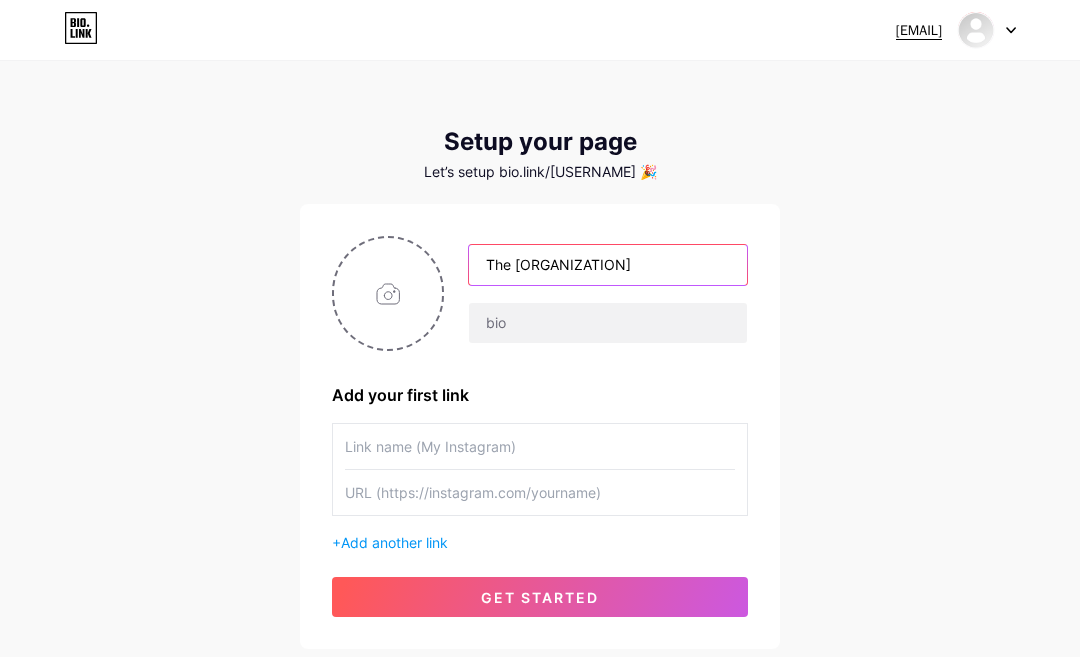 click on "The [ORGANIZATION]" at bounding box center (608, 265) 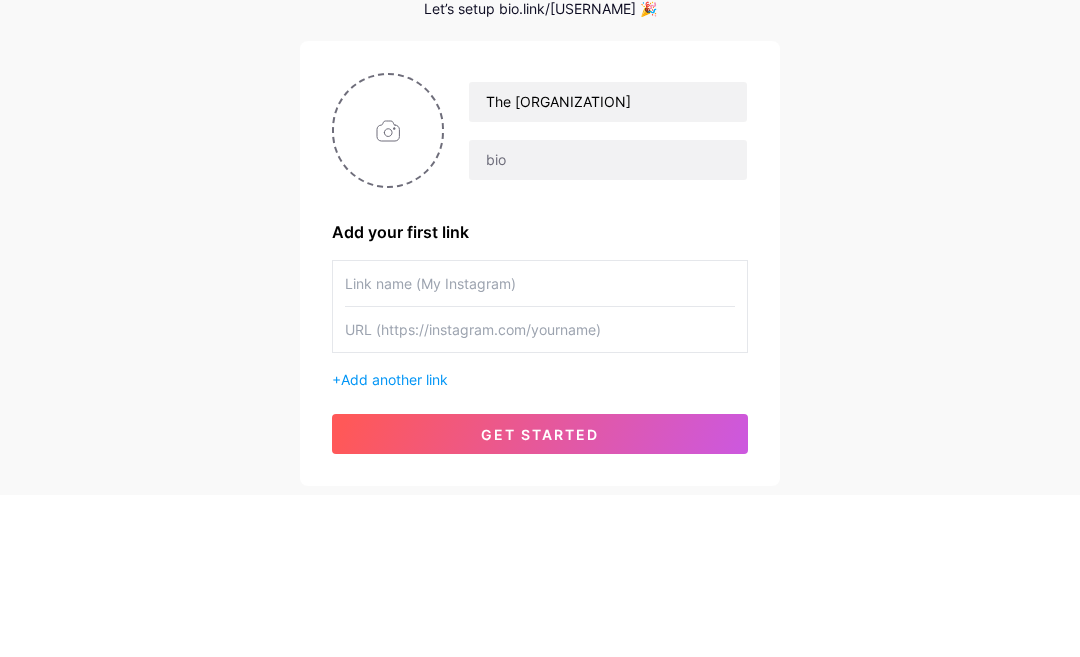 click at bounding box center (608, 323) 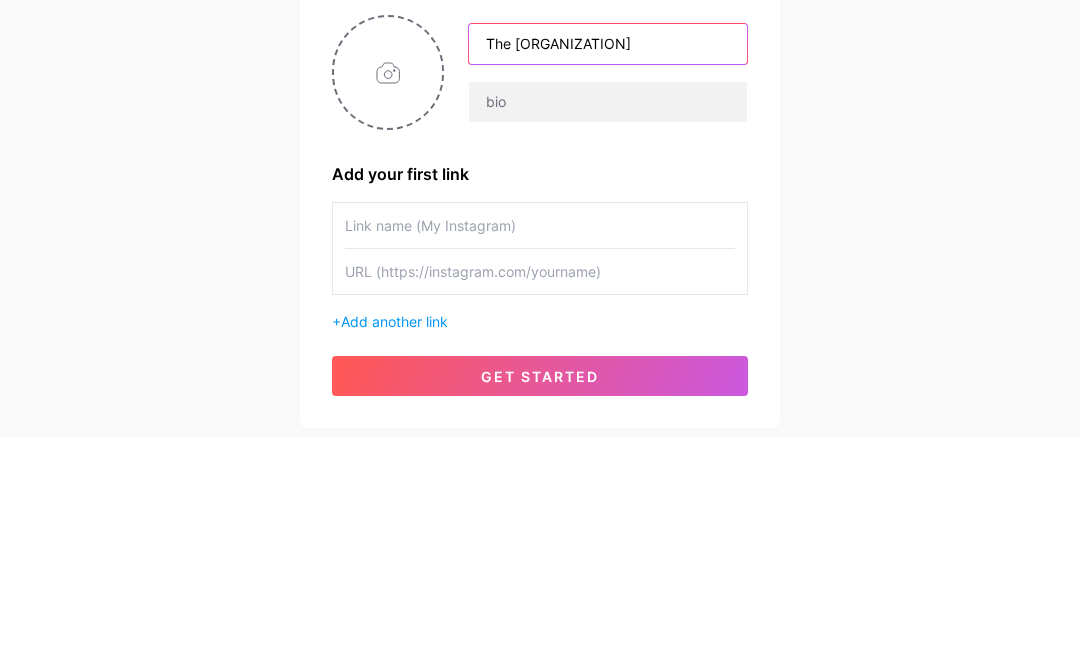 click on "The [ORGANIZATION]" at bounding box center [608, 265] 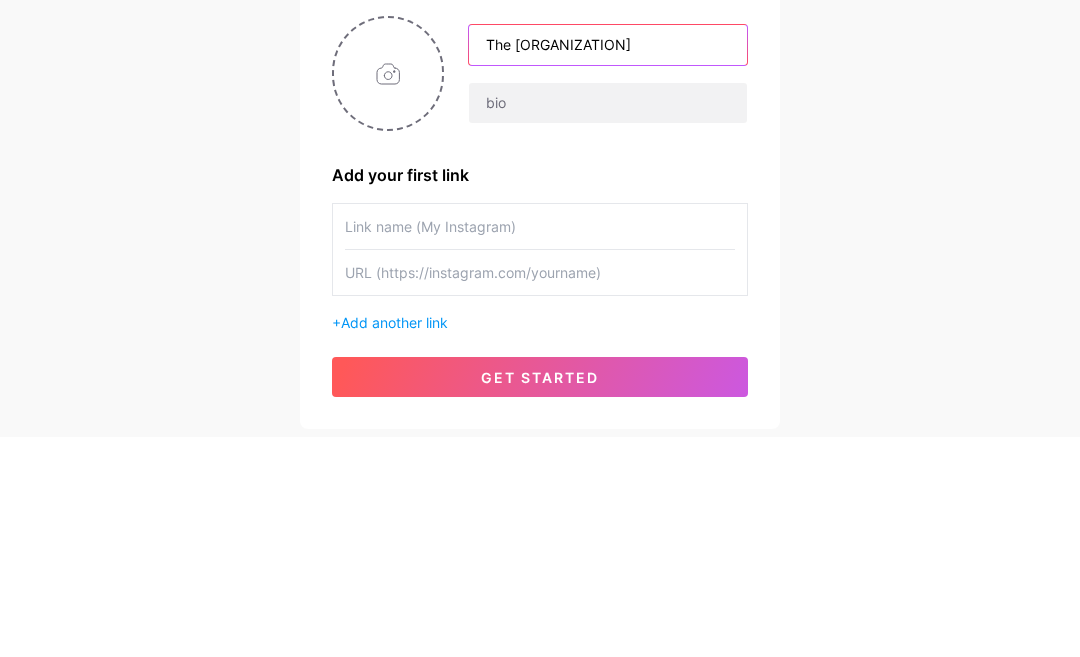 type on "The [ORGANIZATION]" 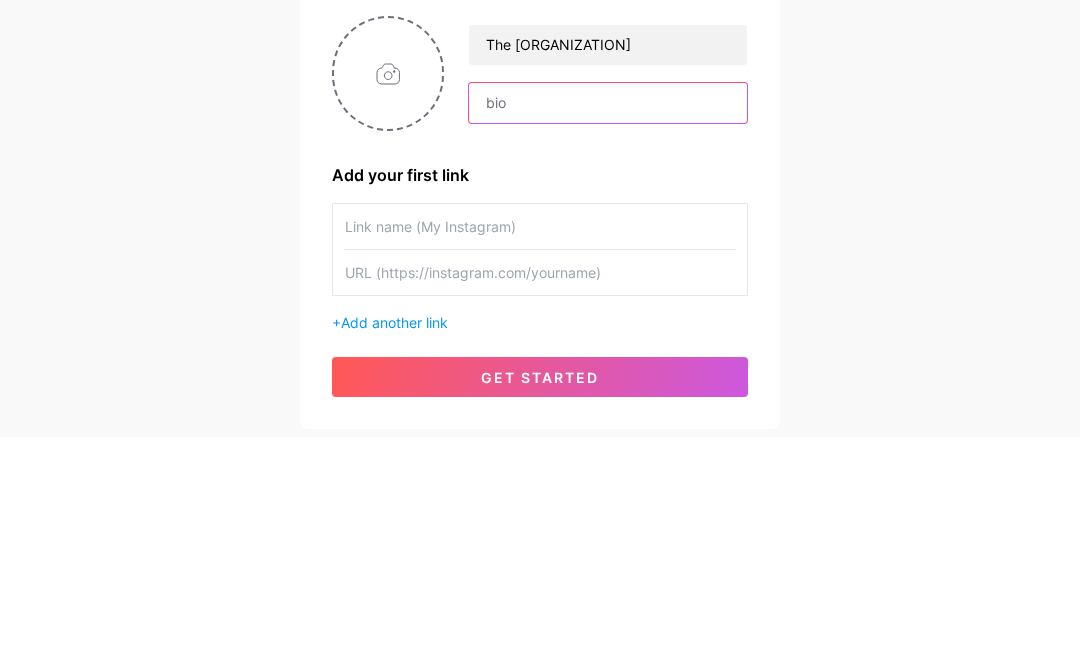 click at bounding box center [608, 323] 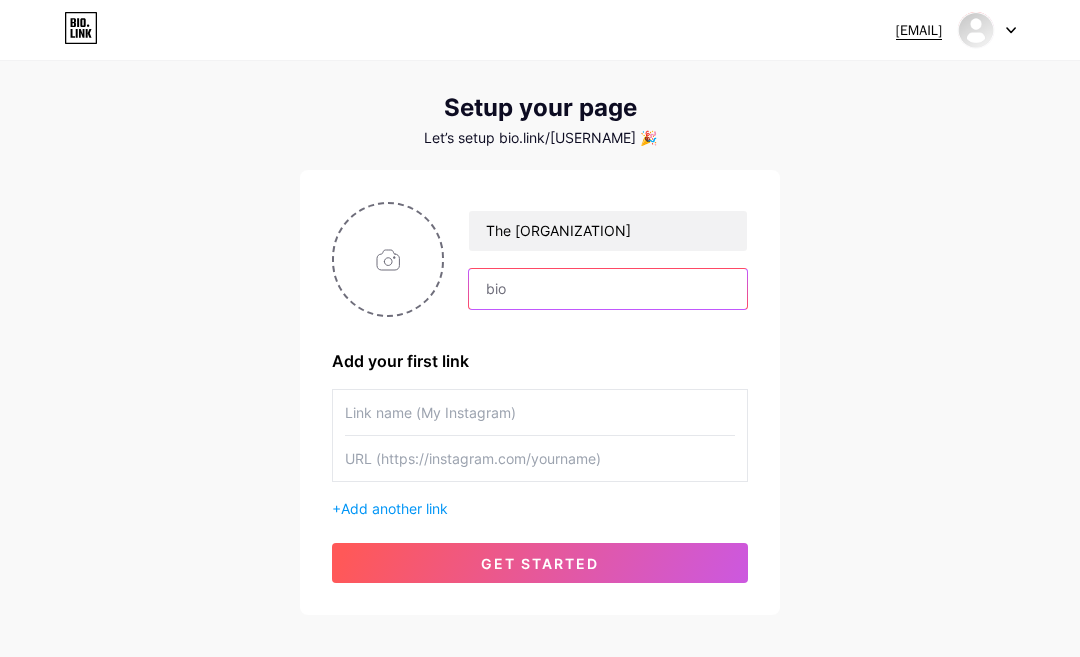 scroll, scrollTop: 25, scrollLeft: 0, axis: vertical 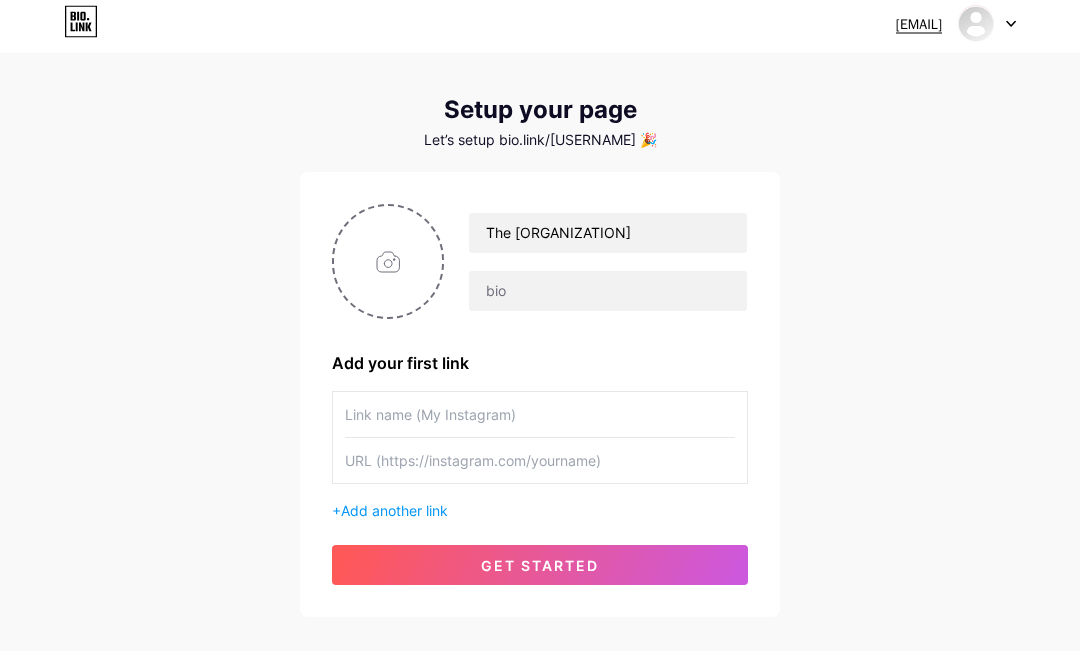 click on "Let’s setup bio.link/[USERNAME] 🎉" at bounding box center (540, 147) 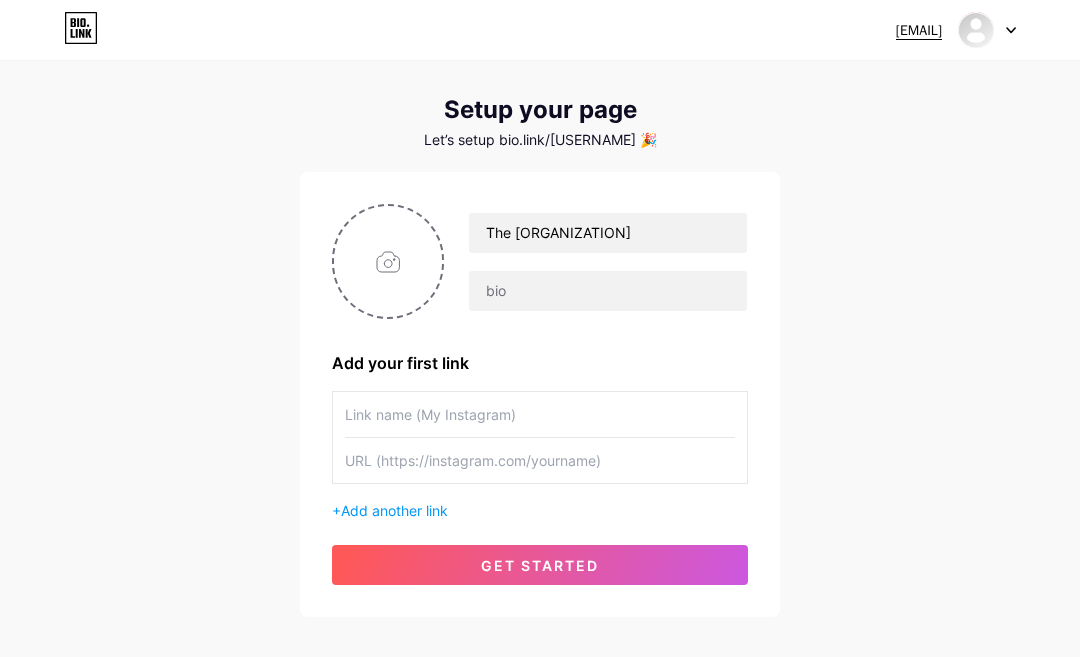 click on "Setup your page" at bounding box center [540, 110] 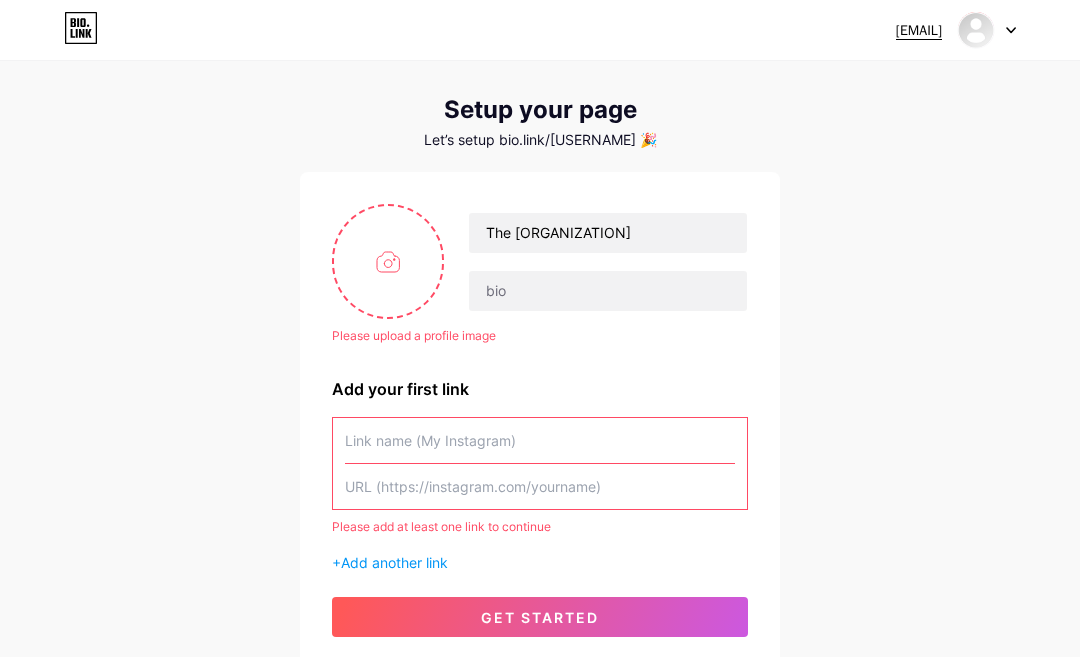 click at bounding box center [388, 261] 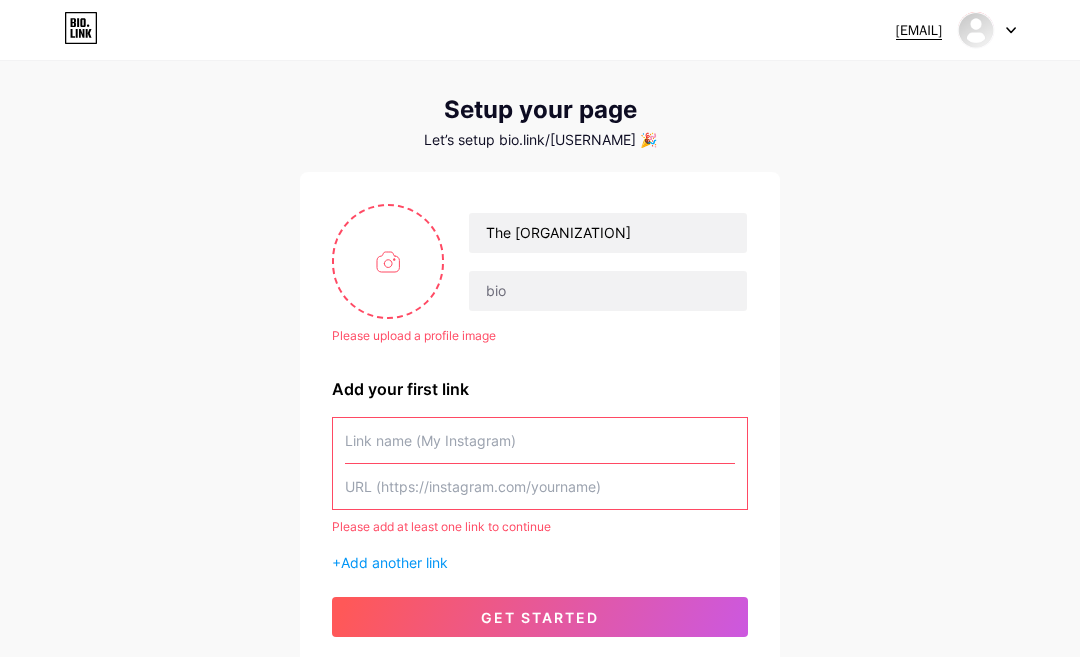 type on "C:\fakepath\237FD673-57AB-440E-A505-7EFEE7E5F393.png" 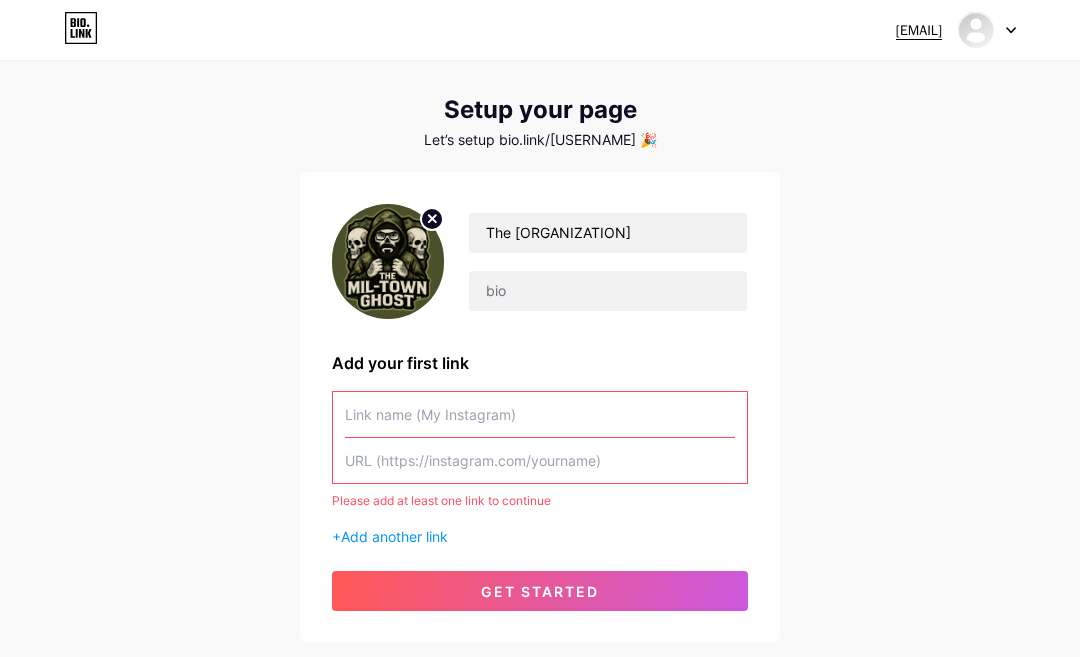 click on "Add another link" at bounding box center (394, 536) 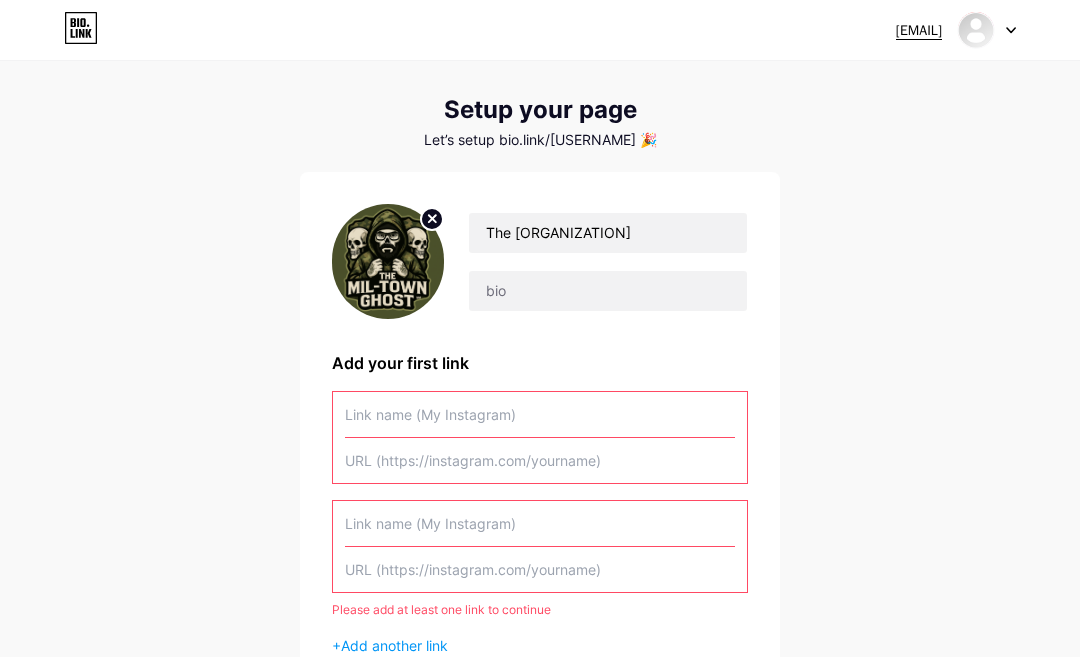 click at bounding box center (540, 414) 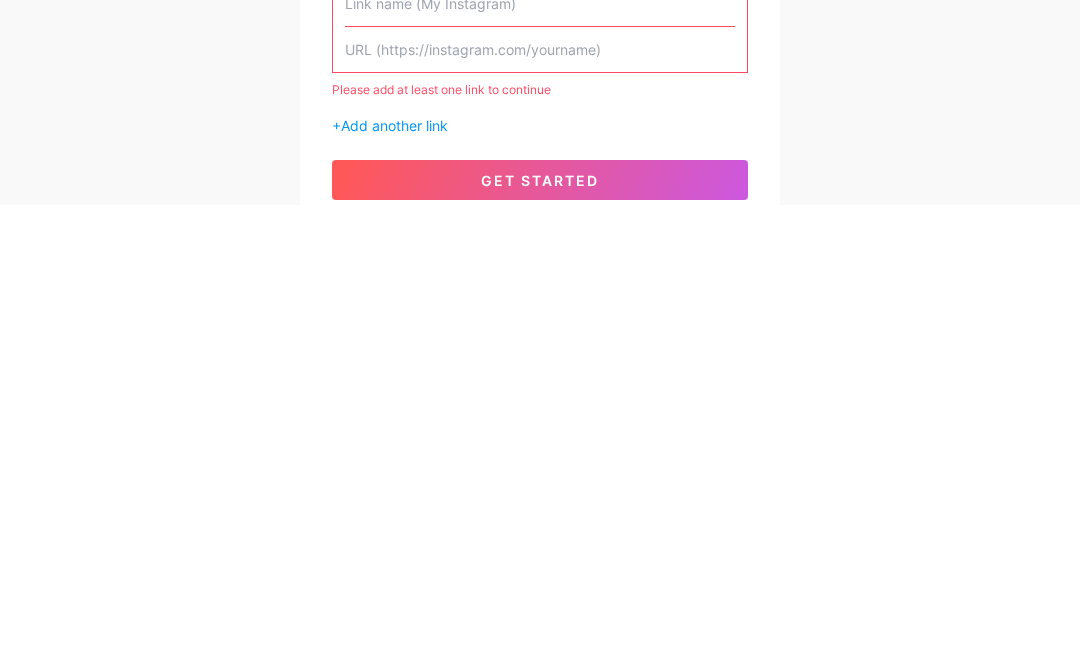 scroll, scrollTop: 122, scrollLeft: 0, axis: vertical 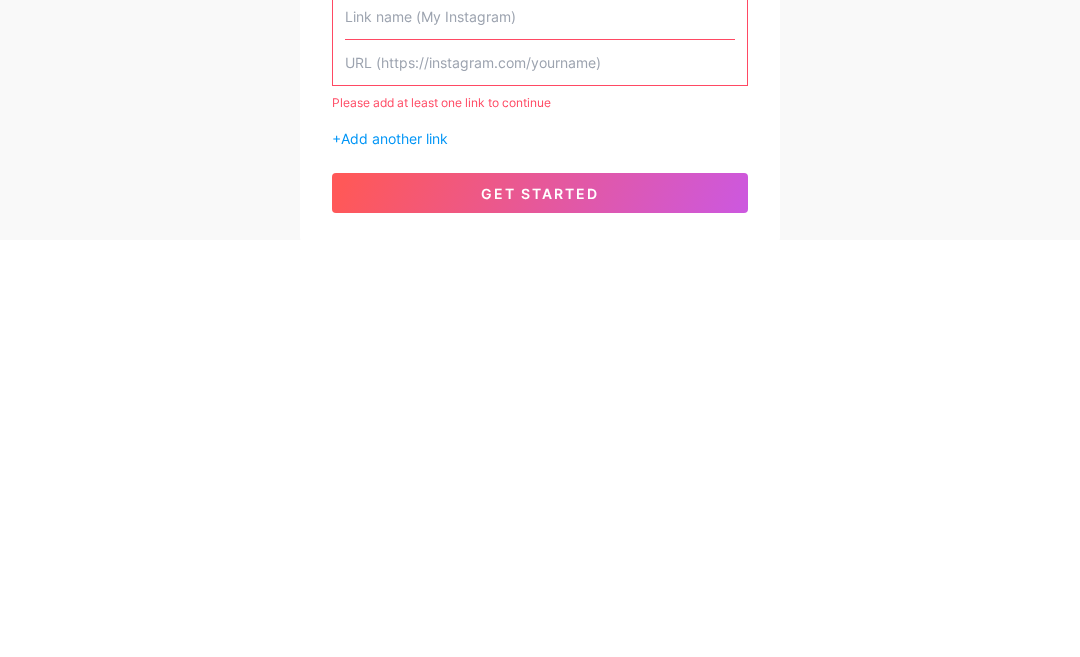 click at bounding box center (540, 479) 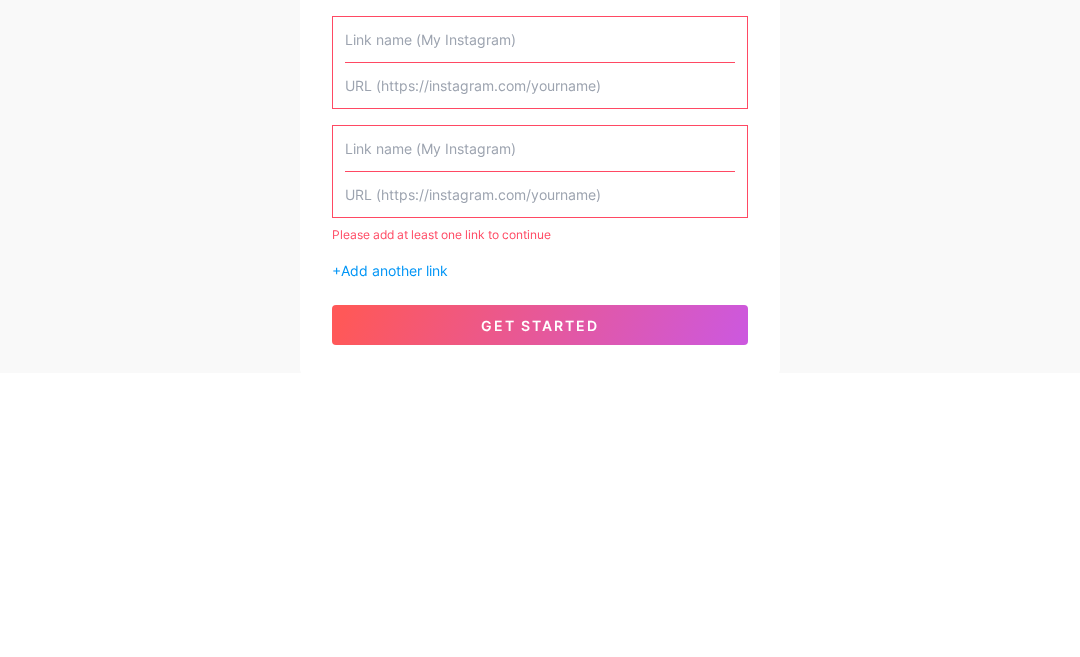 click at bounding box center (540, 433) 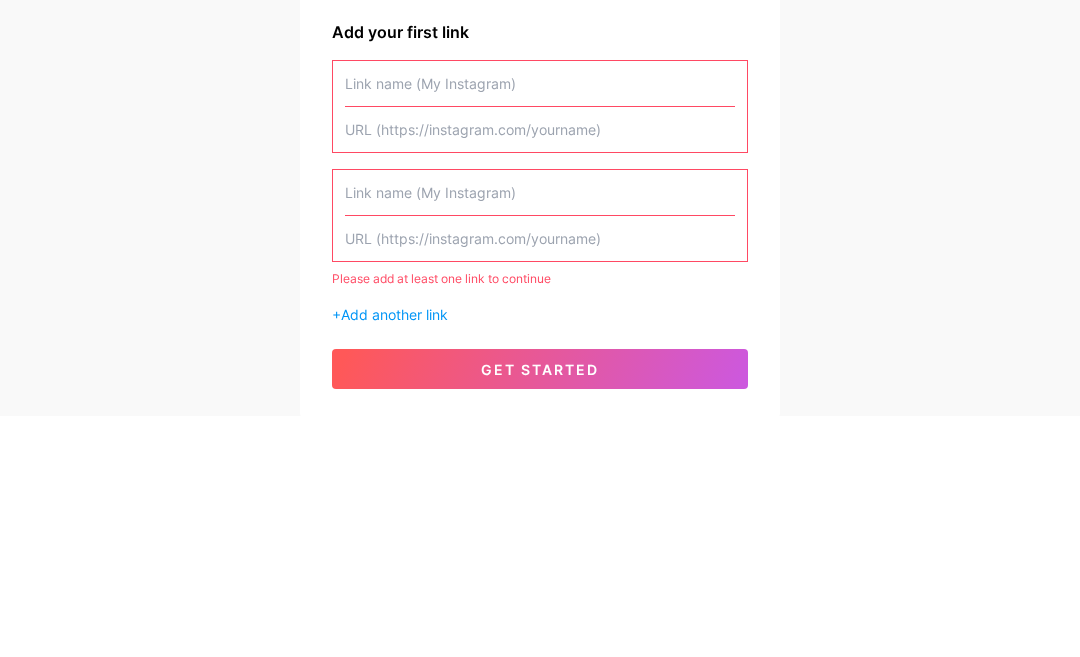 click at bounding box center [540, 324] 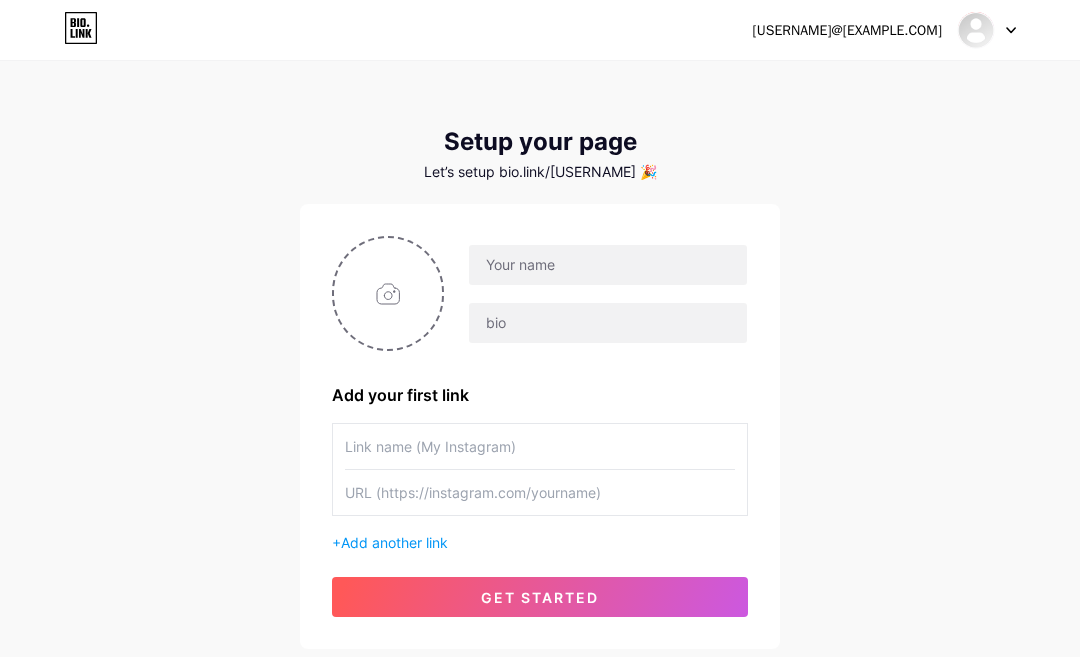 scroll, scrollTop: 0, scrollLeft: 0, axis: both 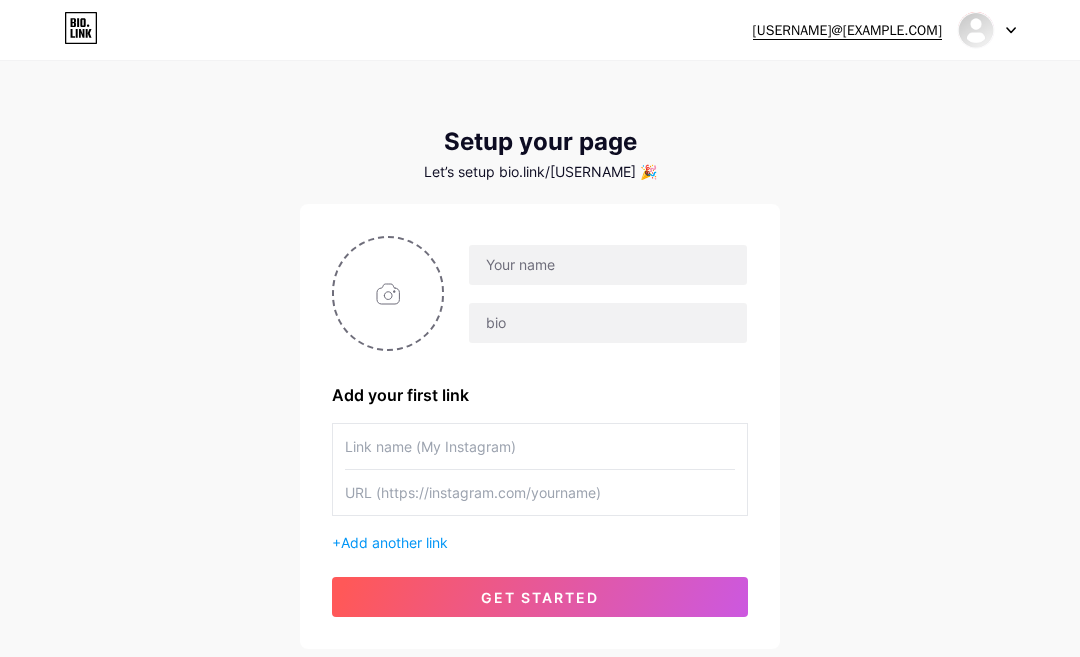 click at bounding box center (540, 446) 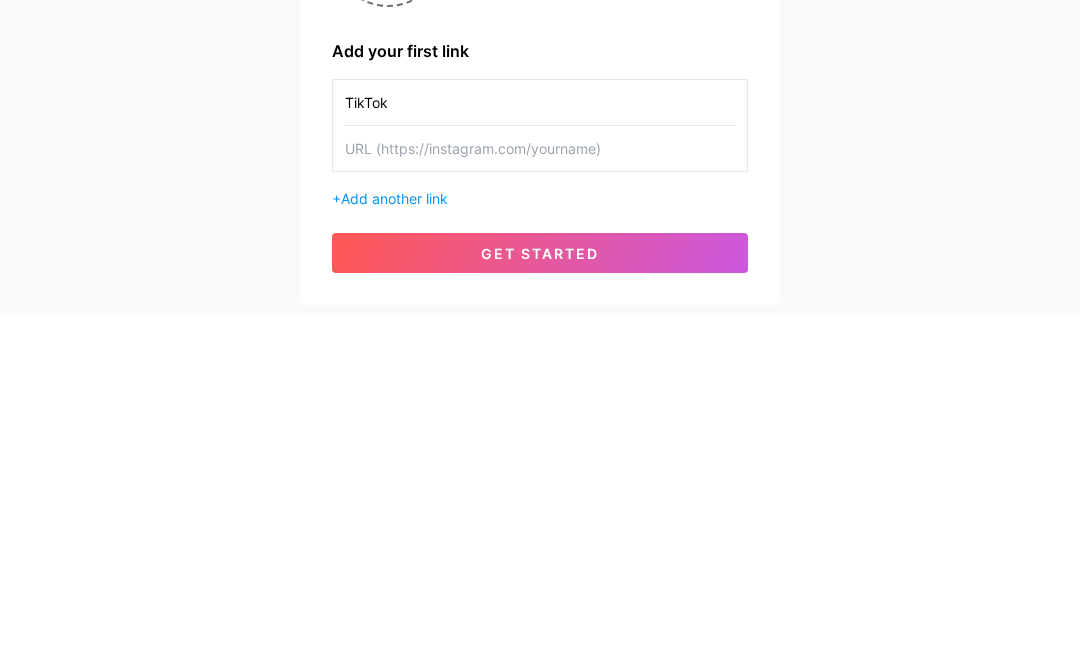 type on "TikTok" 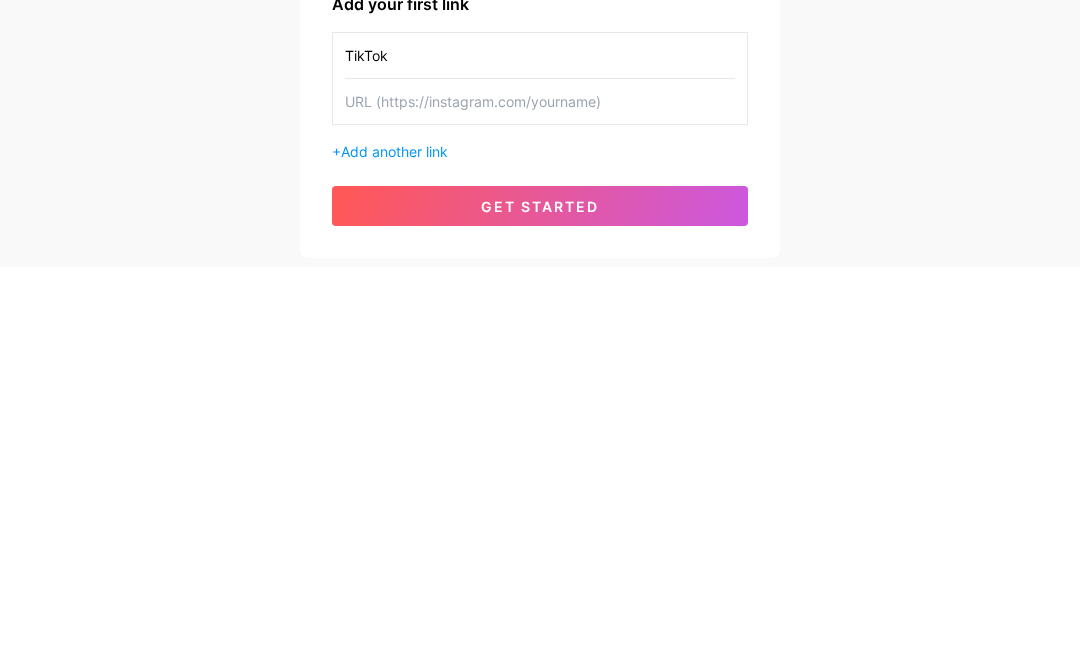 click at bounding box center [540, 492] 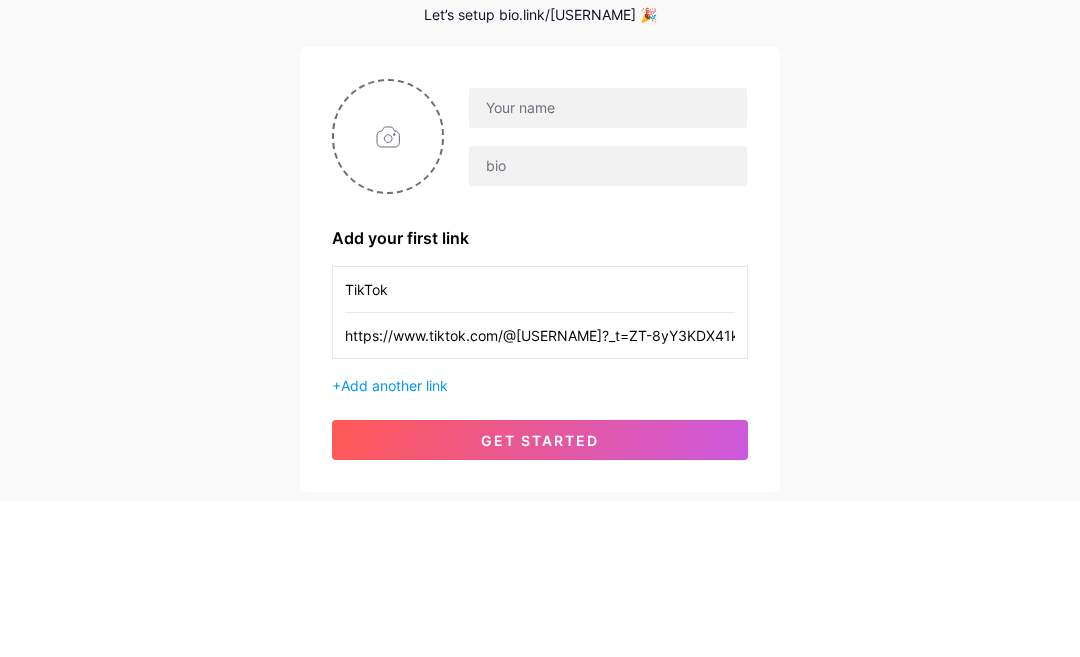type on "https://www.tiktok.com/@miltownghost414?_t=ZT-8yY3KDX41kM&_r=1" 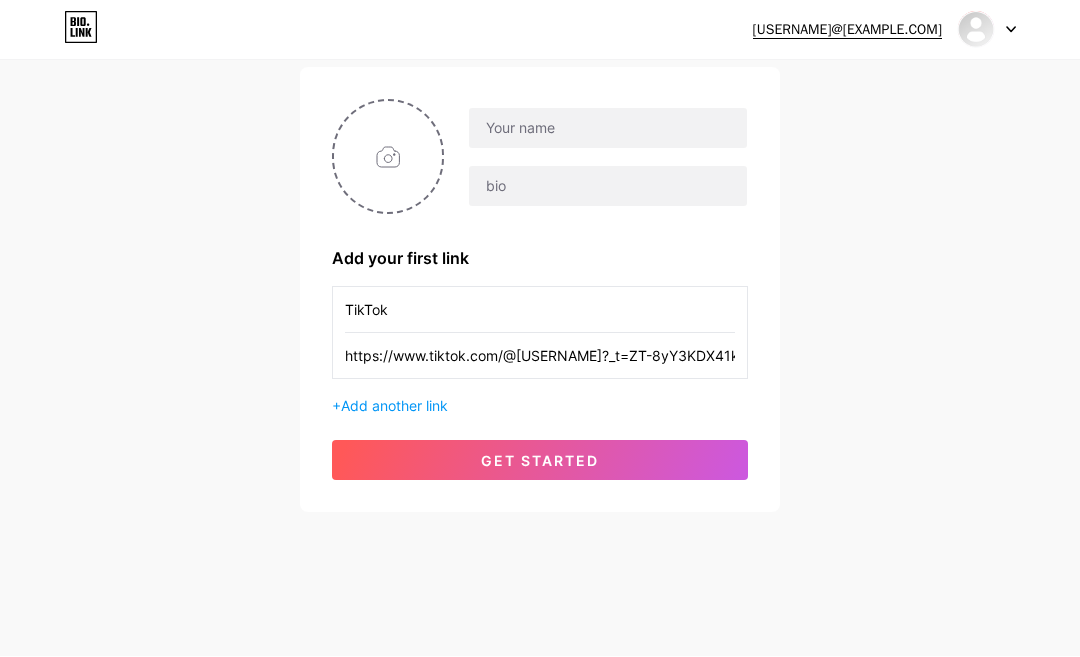 type on "C:\fakepath\237FD673-57AB-440E-A505-7EFEE7E5F393.png" 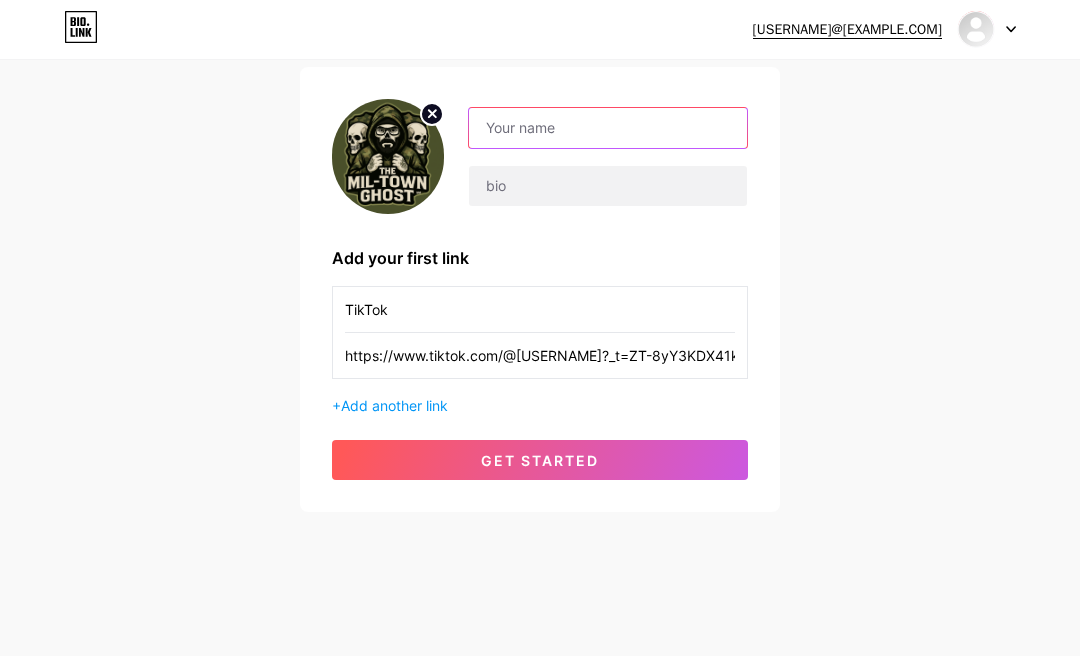 click at bounding box center (608, 129) 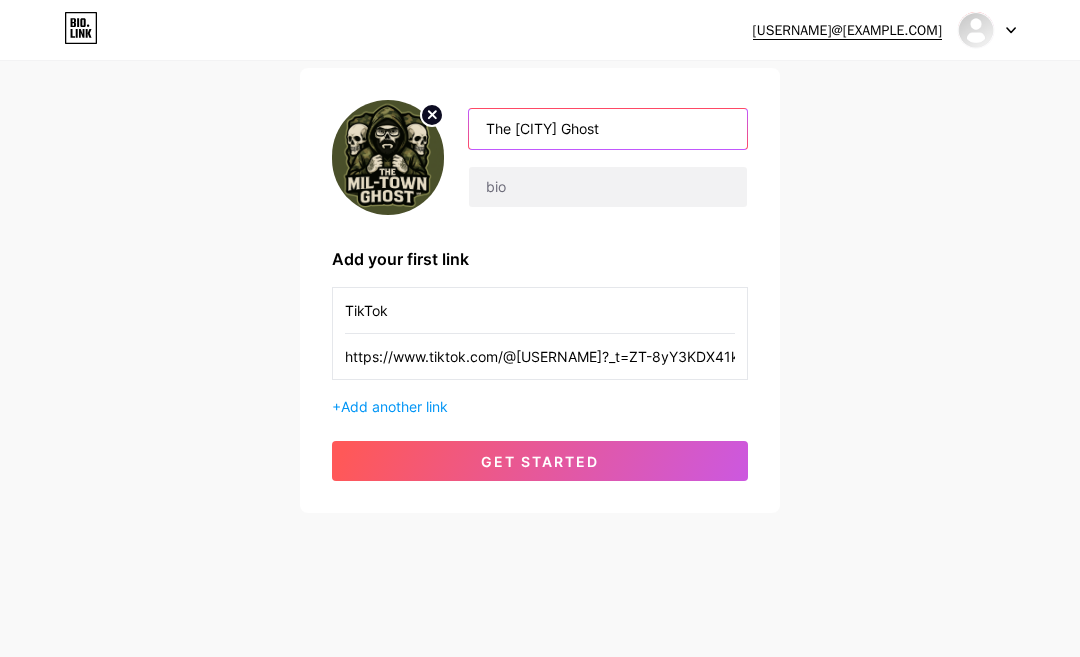 type on "The [ORGANIZATION]" 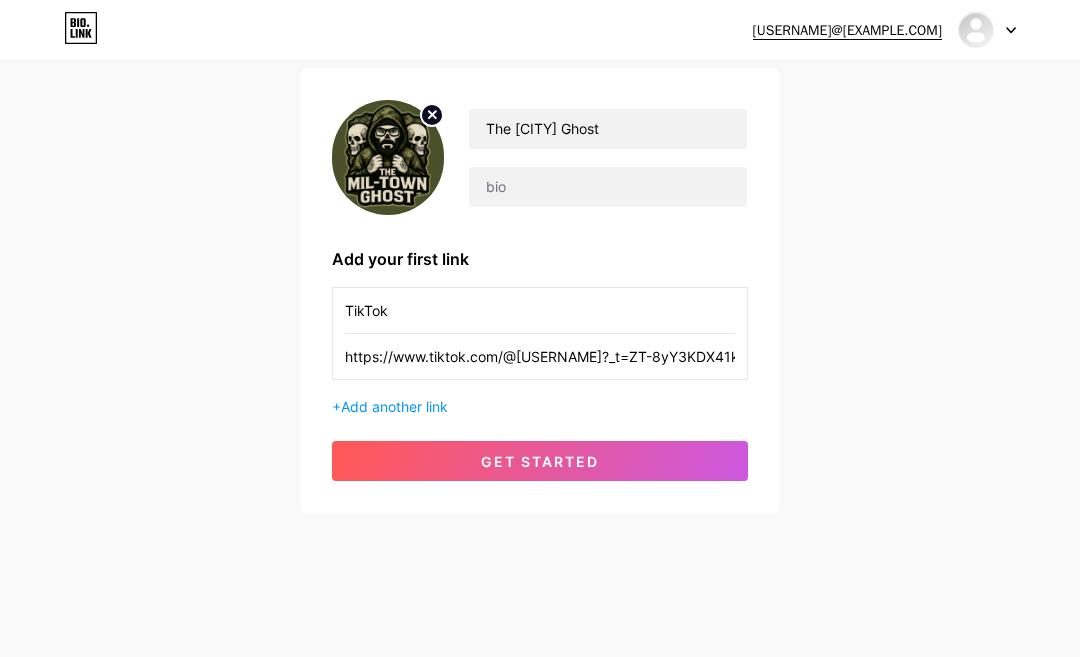 click on "miltownghost414@gmail.com           Dashboard     Logout   Setup your page   Let’s setup bio.link/miltowng 🎉               The Mil-Town Ghost         Add your first link   TikTok   https://www.tiktok.com/@miltownghost414?_t=ZT-8yY3KDX41kM&_r=1
+  Add another link     get started" at bounding box center [540, 220] 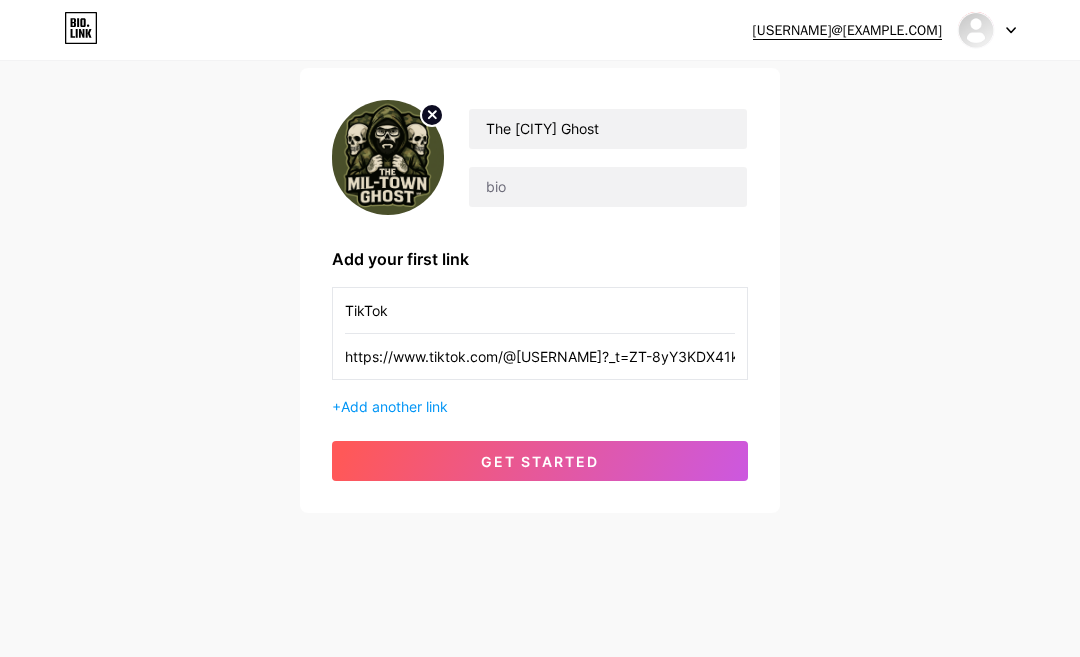 click on "get started" at bounding box center (540, 461) 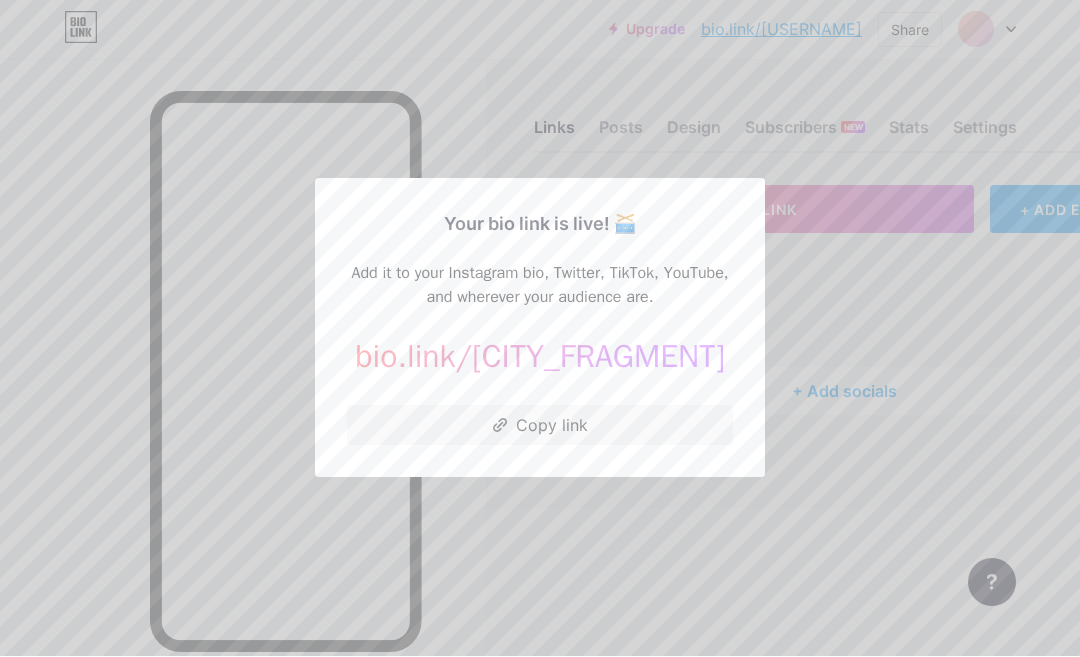 scroll, scrollTop: 1, scrollLeft: 0, axis: vertical 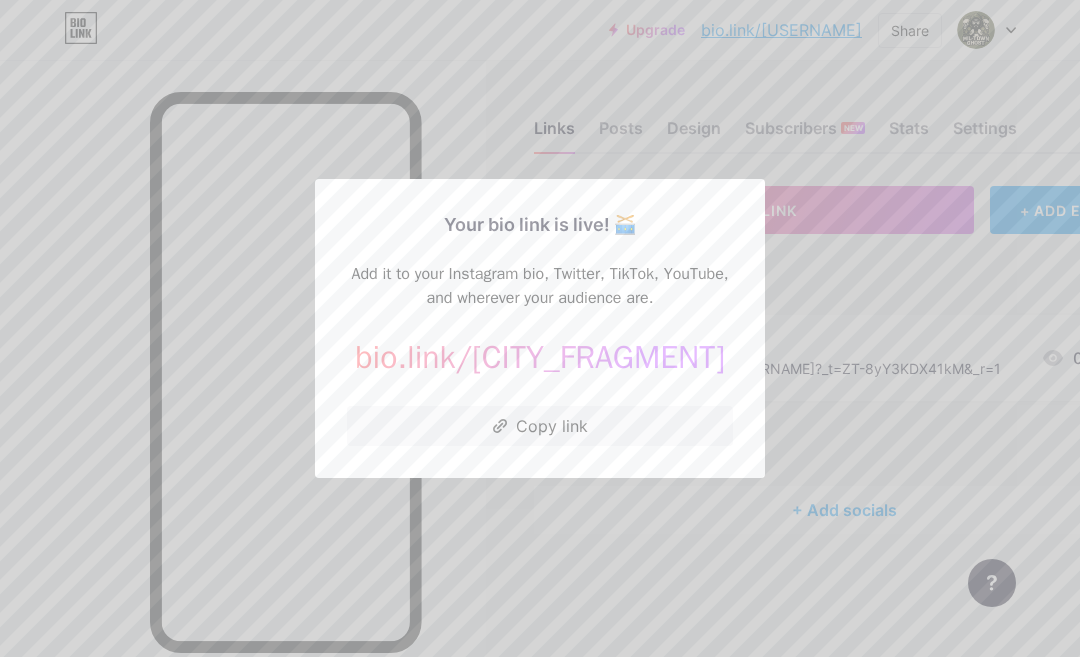 click 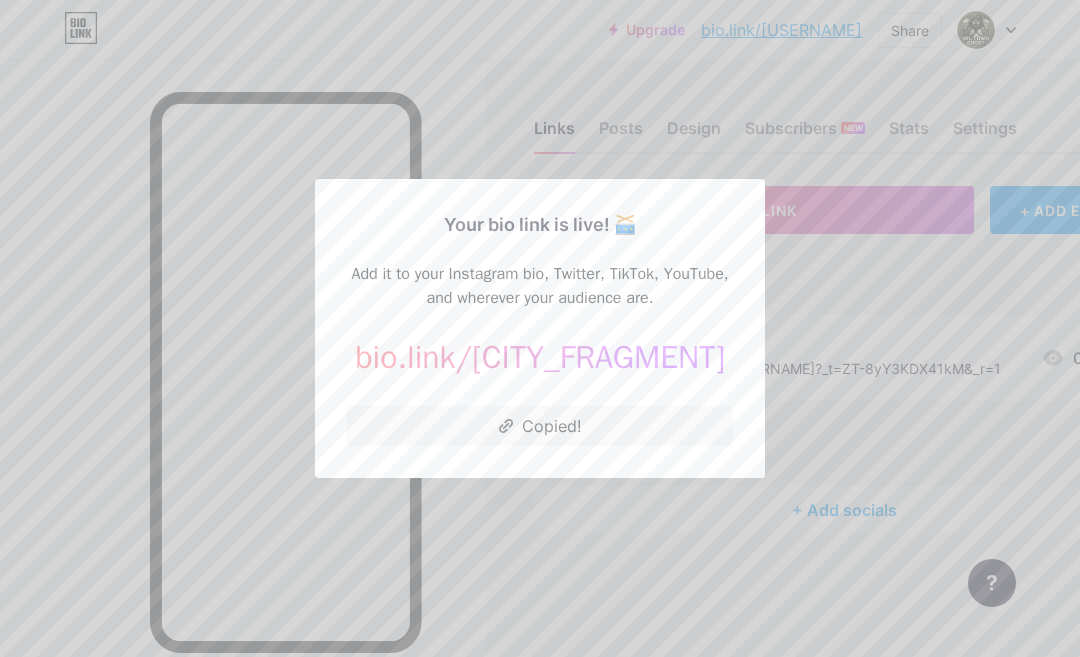 scroll, scrollTop: 0, scrollLeft: 0, axis: both 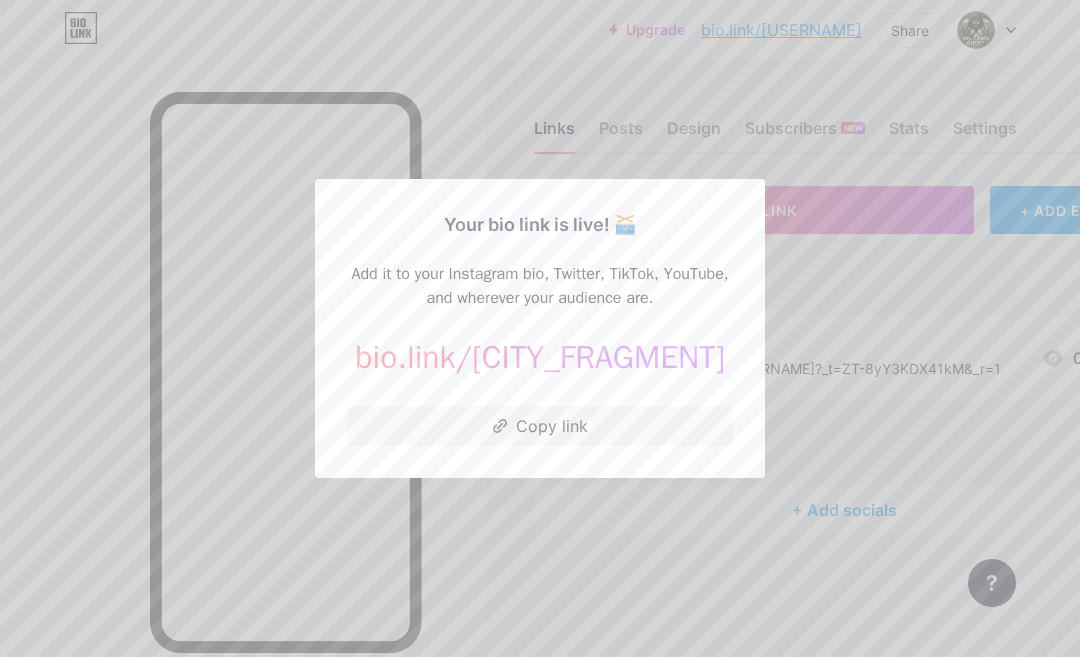 click at bounding box center (540, 328) 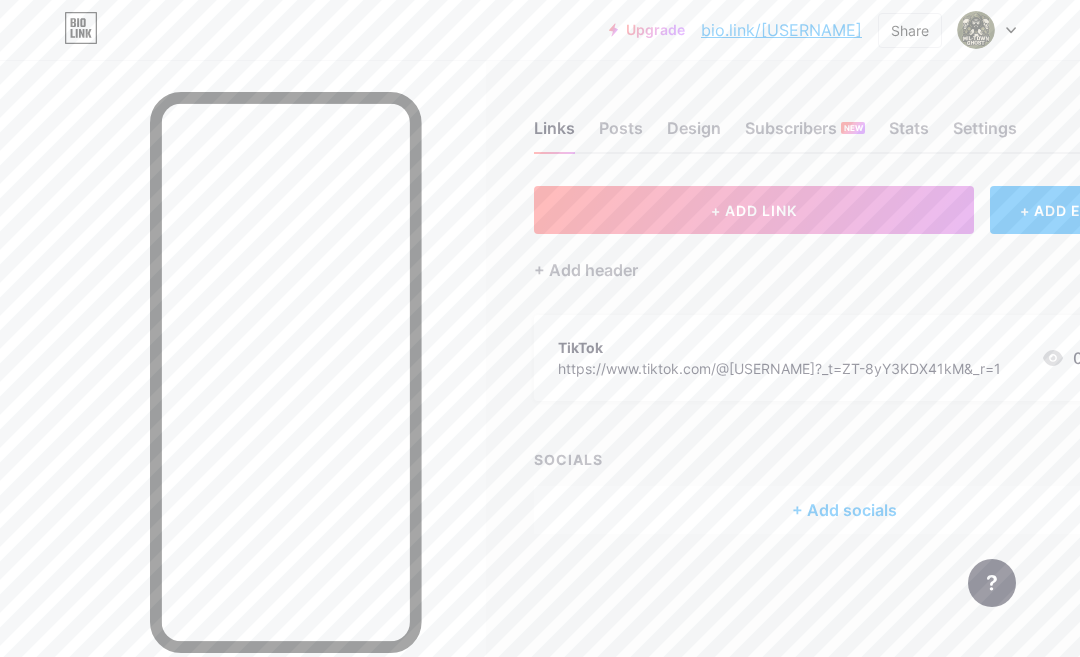 click on "bio.link/miltowng" at bounding box center (781, 30) 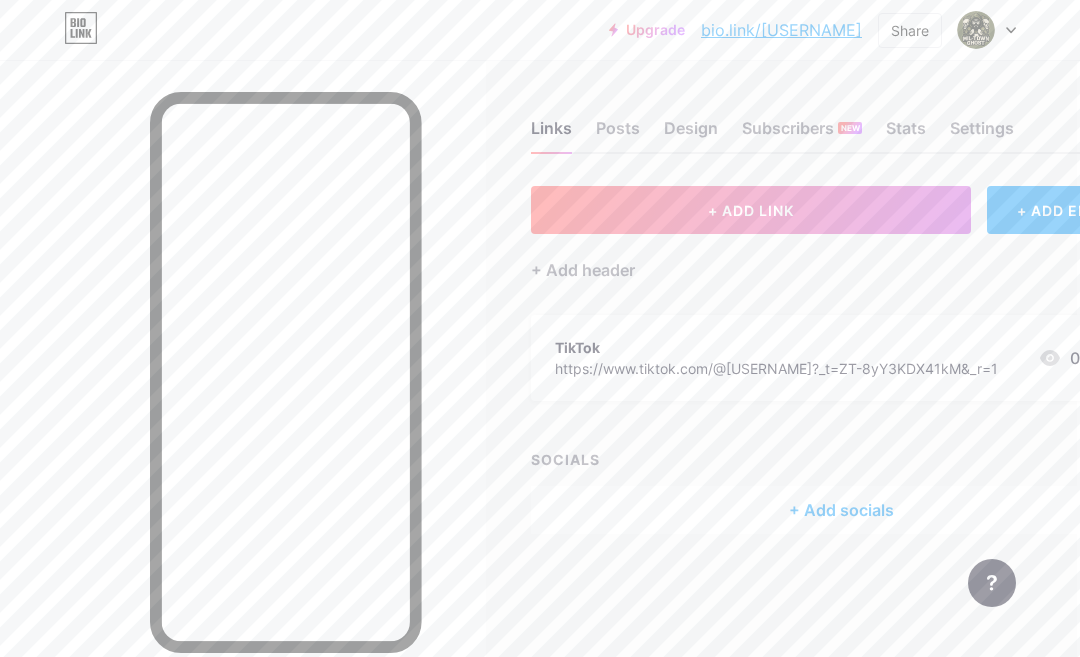 scroll, scrollTop: 0, scrollLeft: 0, axis: both 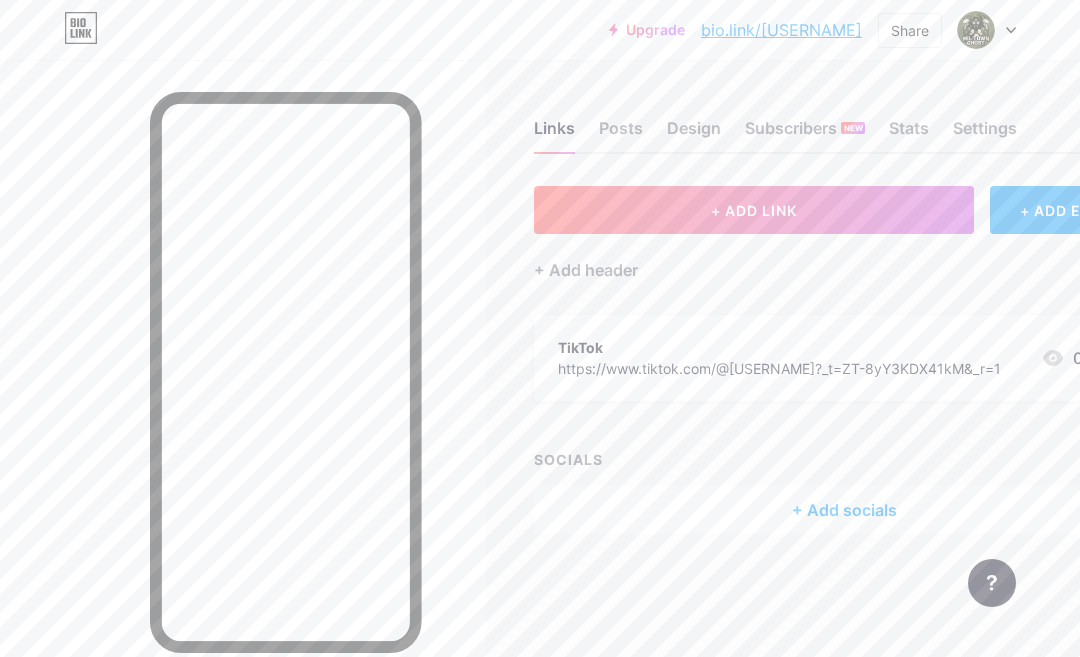 click on "Design" at bounding box center (694, 134) 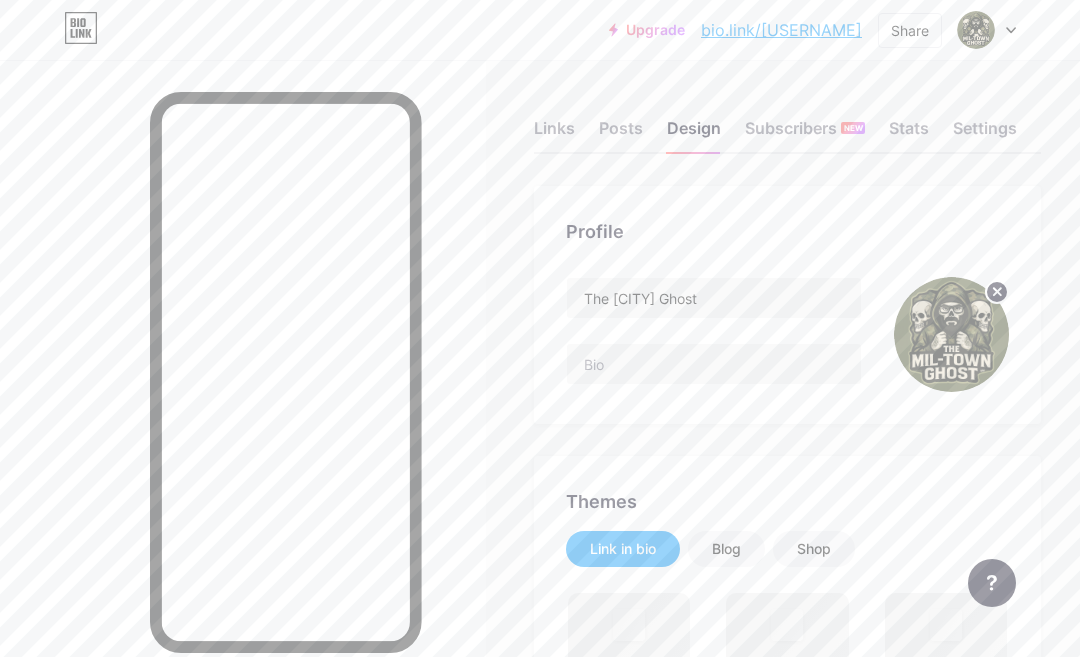 click on "Stats" at bounding box center (909, 134) 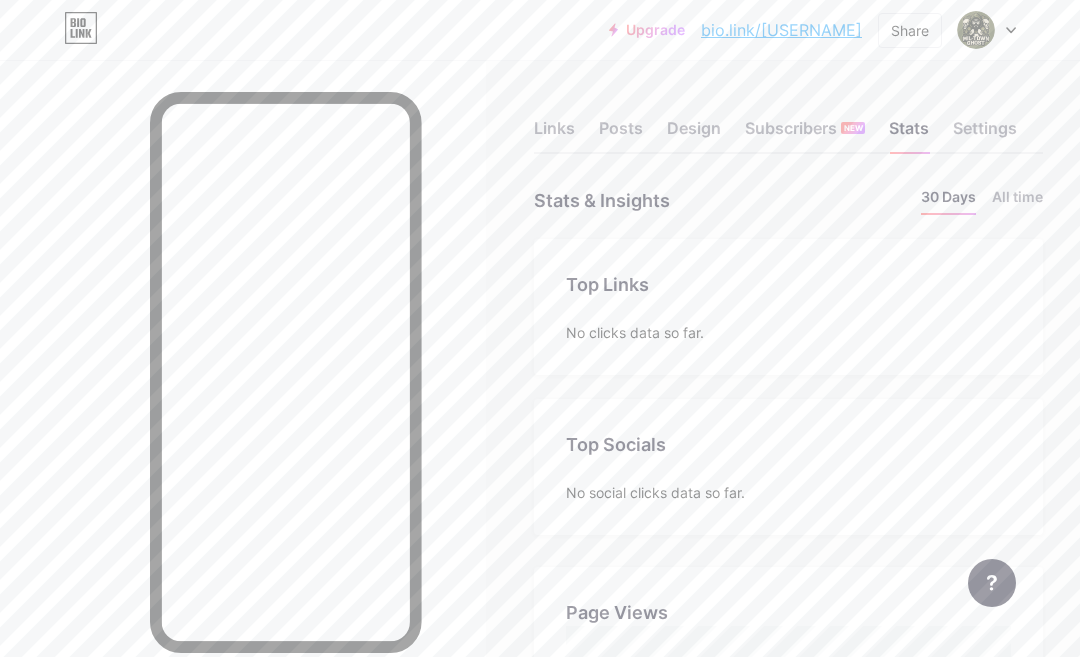 scroll, scrollTop: 999343, scrollLeft: 998920, axis: both 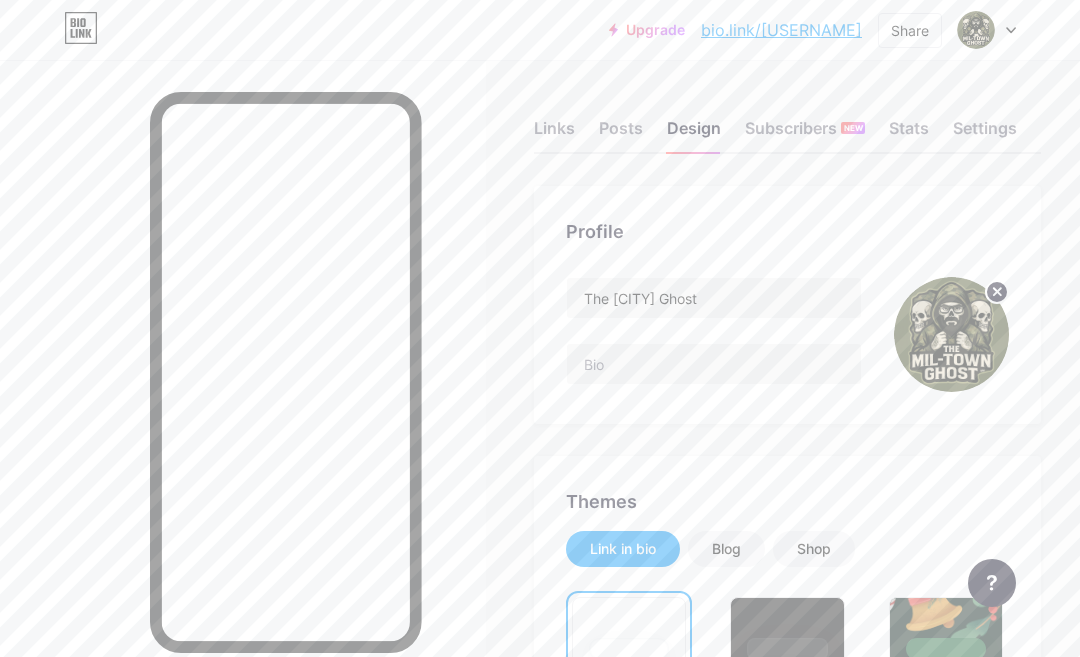 click on "Posts" at bounding box center (621, 134) 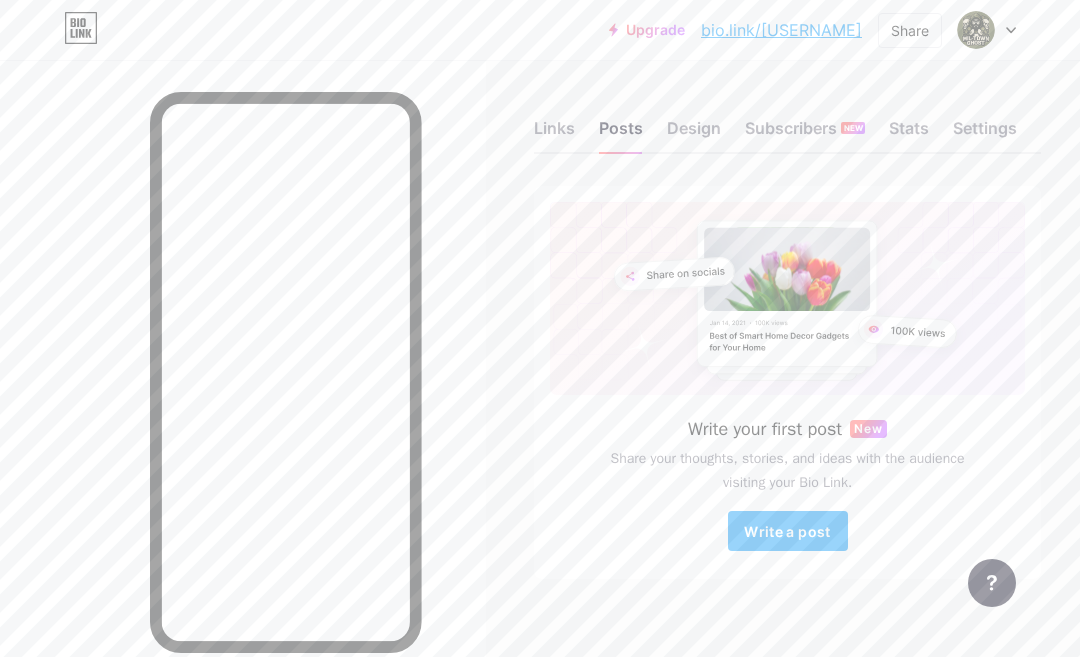 click on "Settings" at bounding box center [985, 134] 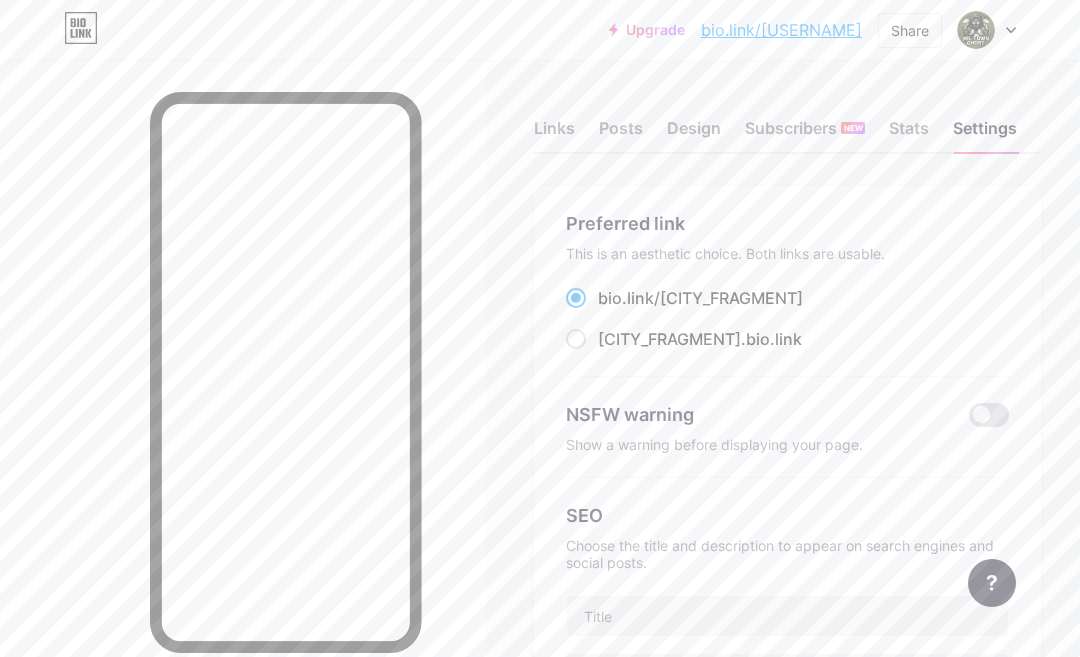 click on "miltowng .bio.link" at bounding box center [684, 339] 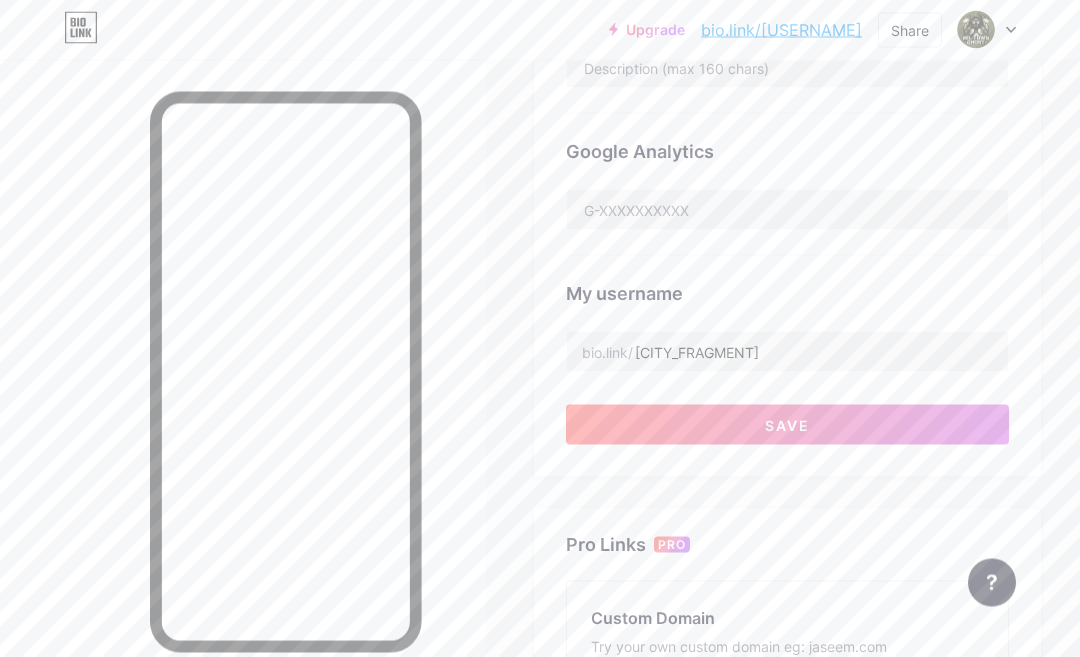 scroll, scrollTop: 609, scrollLeft: 0, axis: vertical 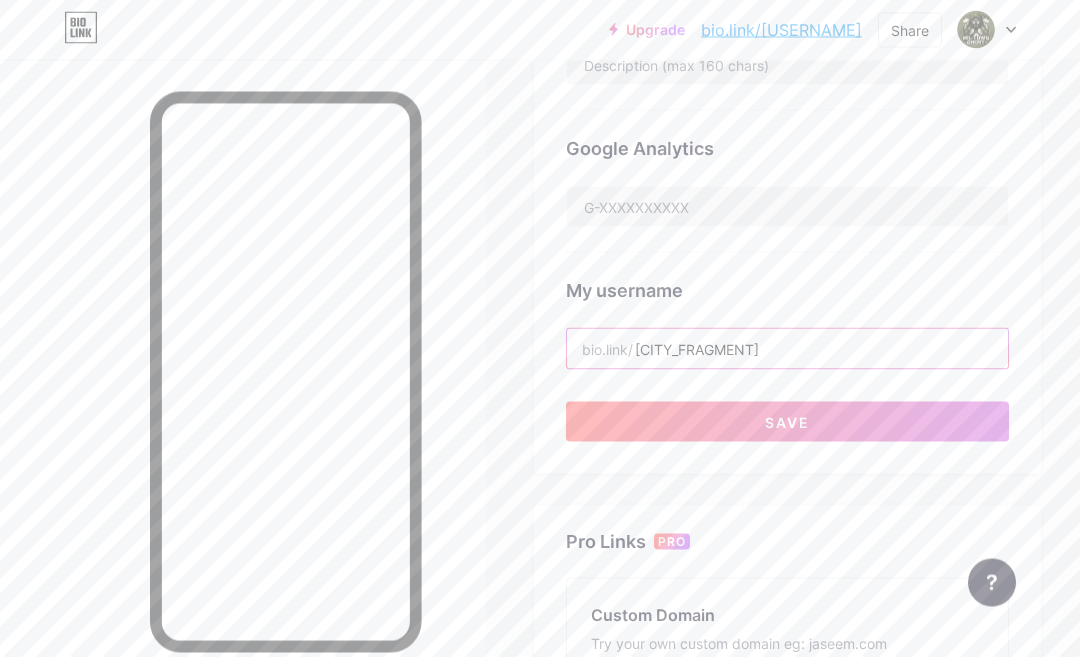 click on "miltowng" at bounding box center (787, 349) 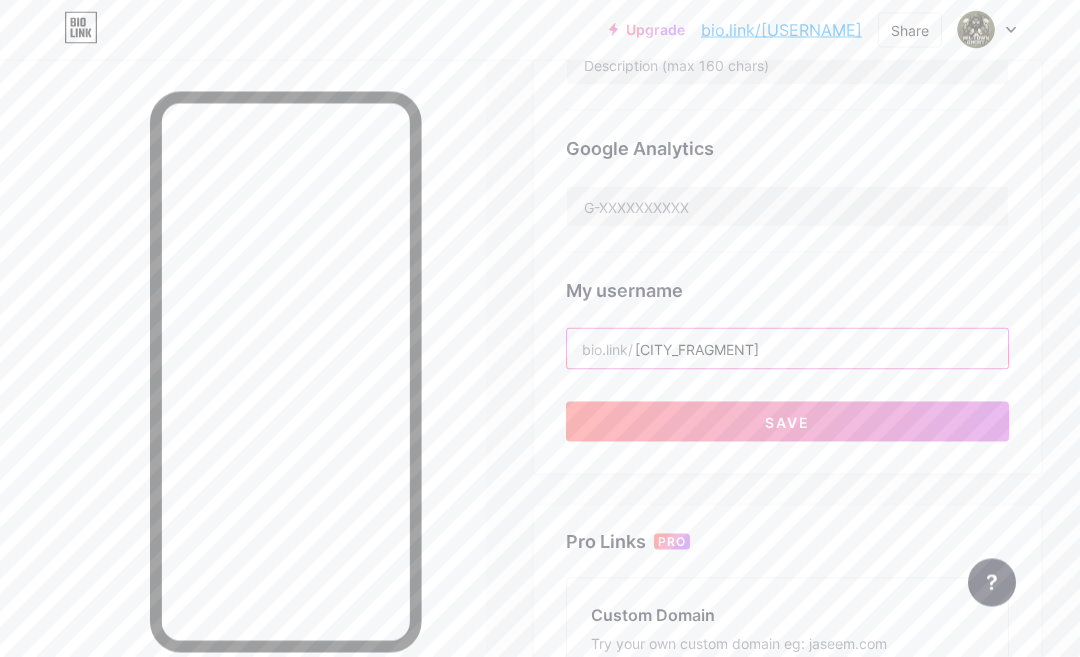 scroll, scrollTop: 609, scrollLeft: 47, axis: both 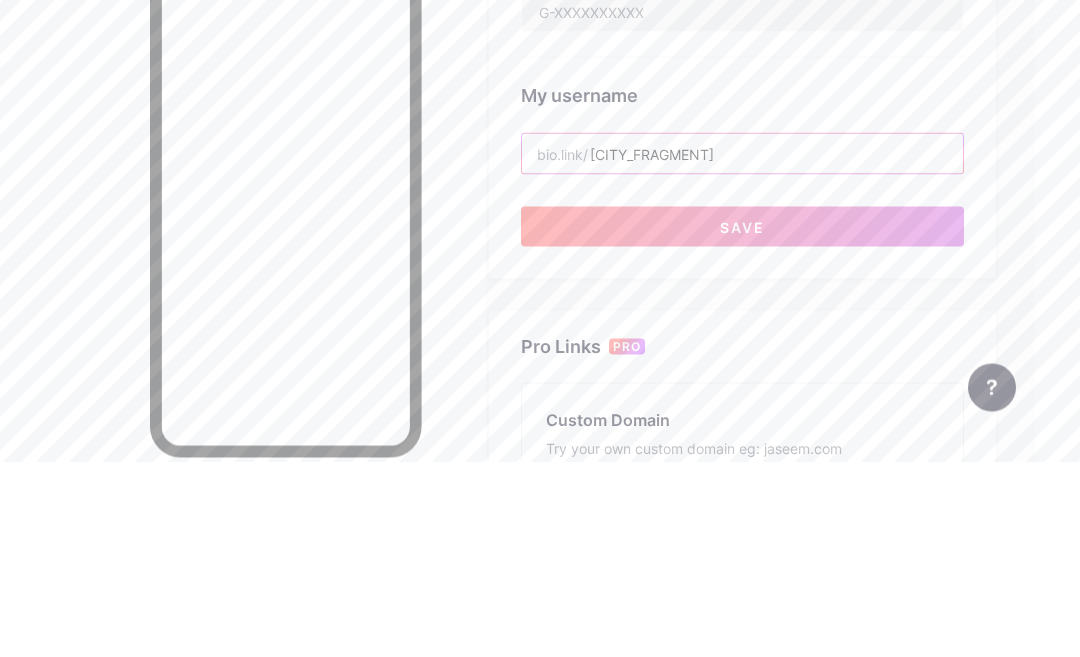 click on "miltowng" at bounding box center [742, 349] 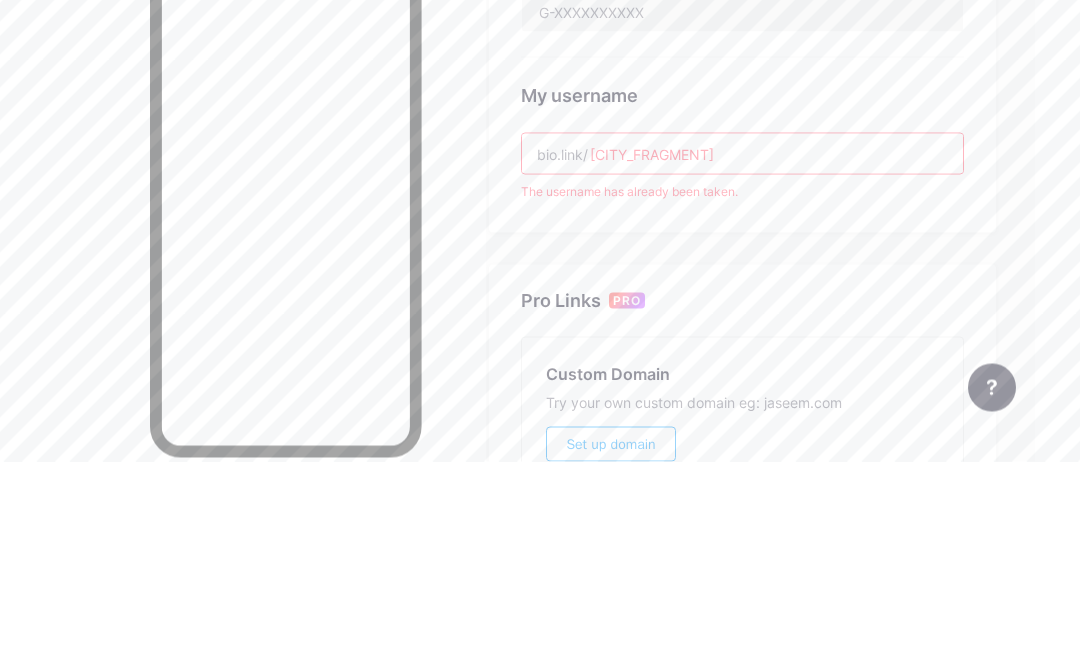 type on "m" 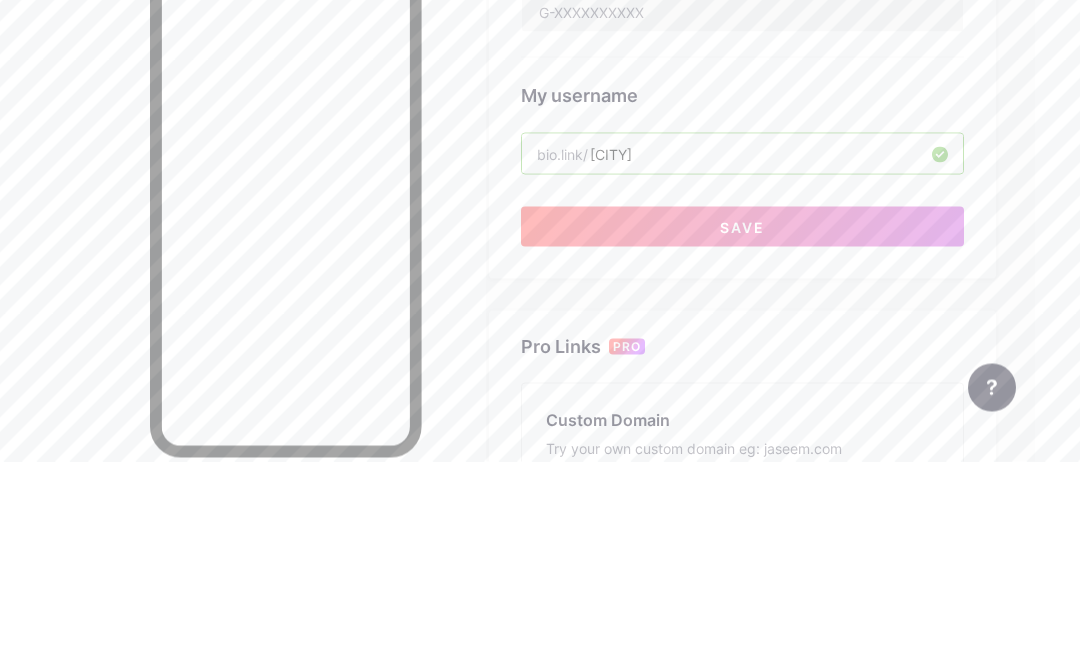 click on "miltown" at bounding box center (742, 349) 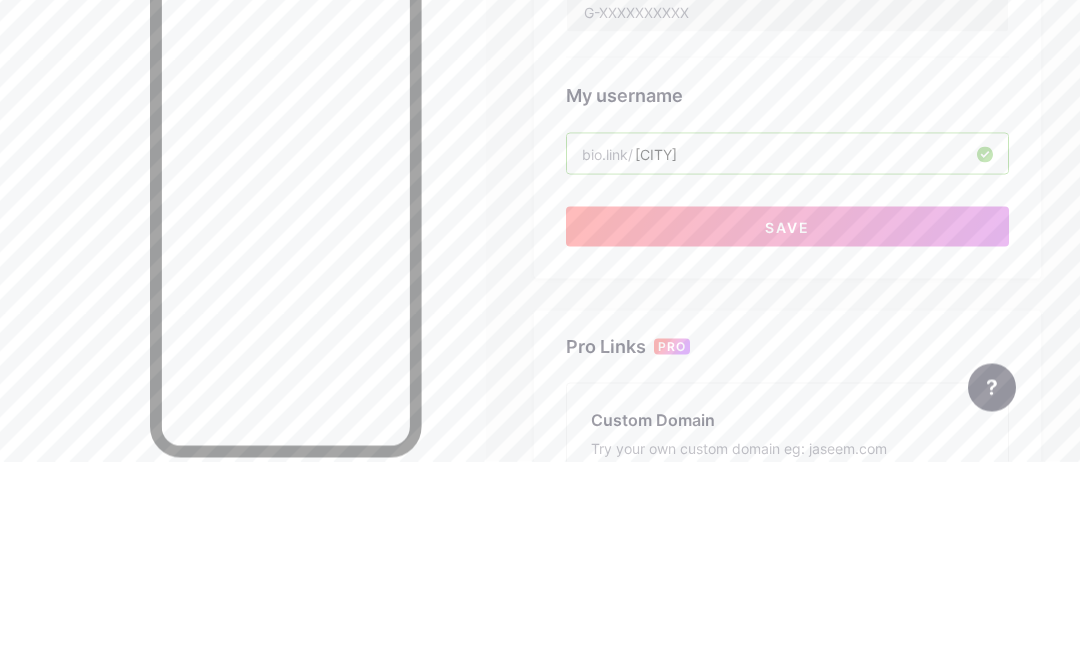 click on "miltown" at bounding box center [787, 349] 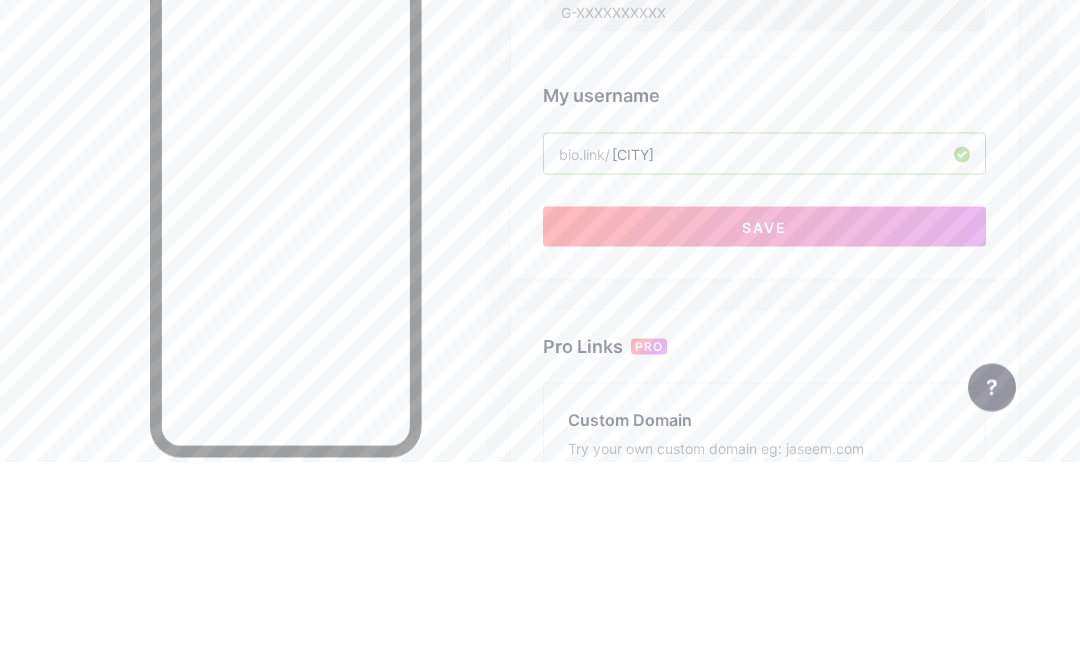 scroll, scrollTop: 609, scrollLeft: 47, axis: both 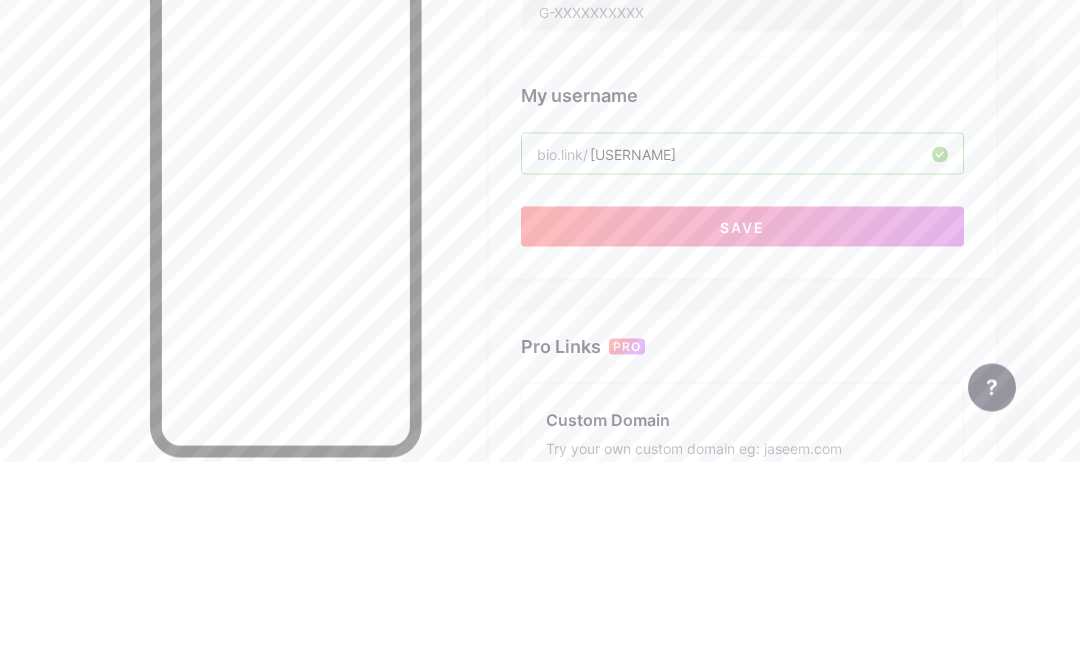 click on "Save" at bounding box center [742, 422] 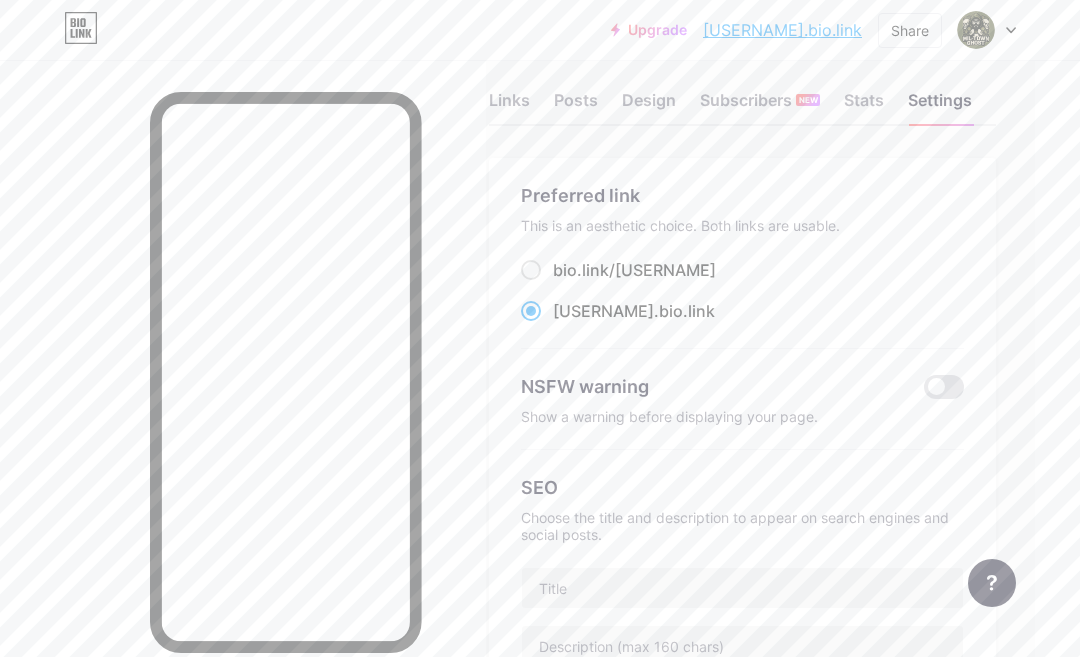 scroll, scrollTop: 27, scrollLeft: 47, axis: both 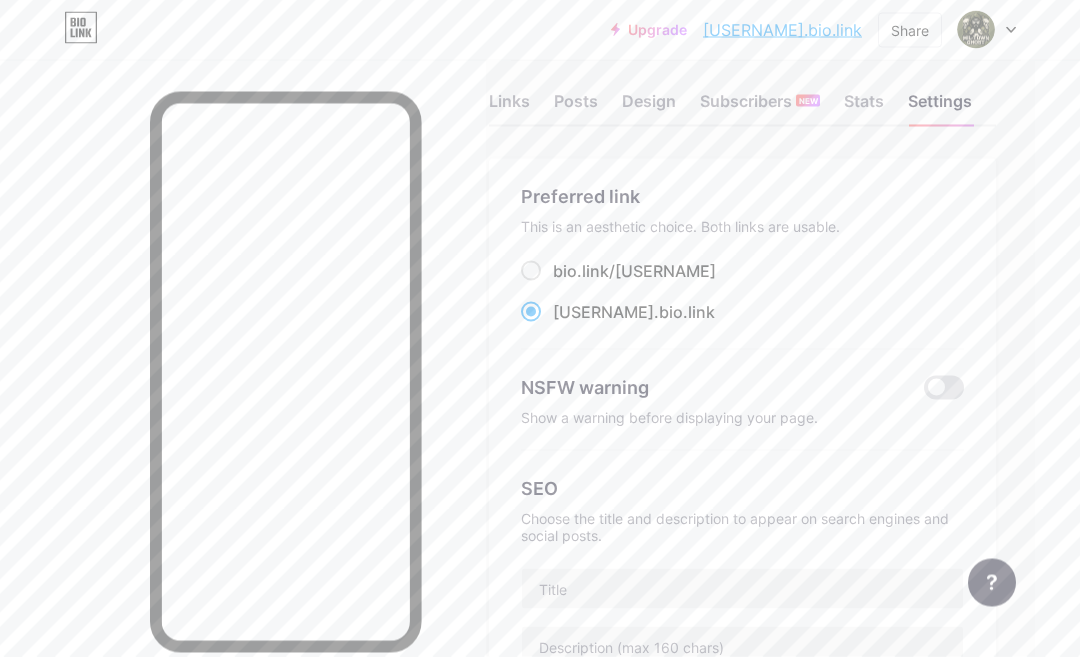click on "miltownghost" at bounding box center (603, 312) 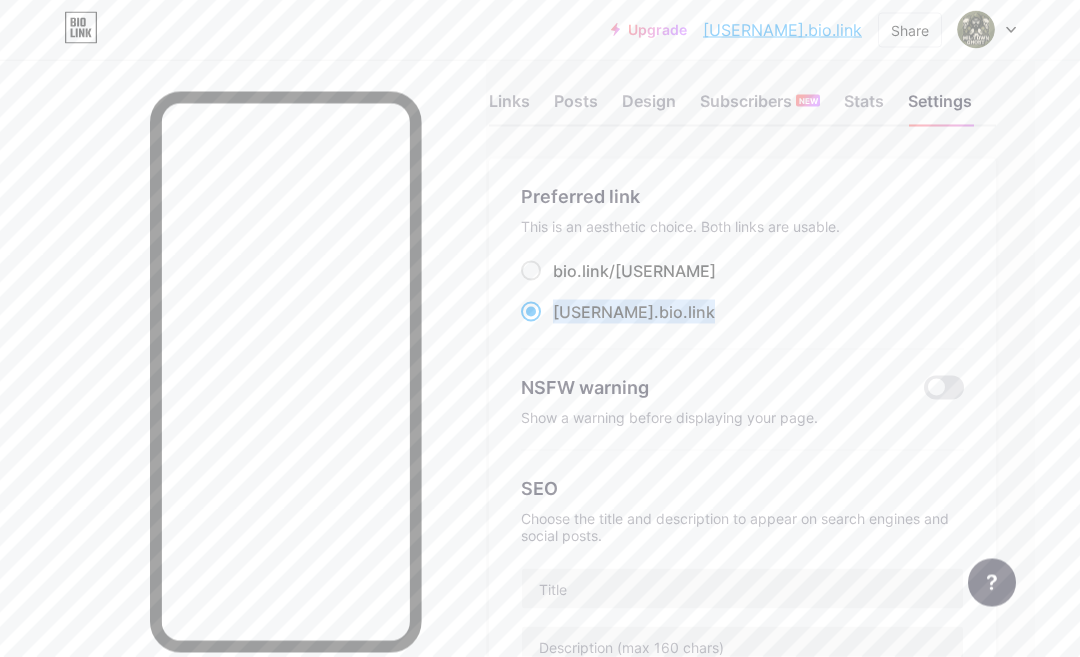 copy on "miltownghost .bio.link" 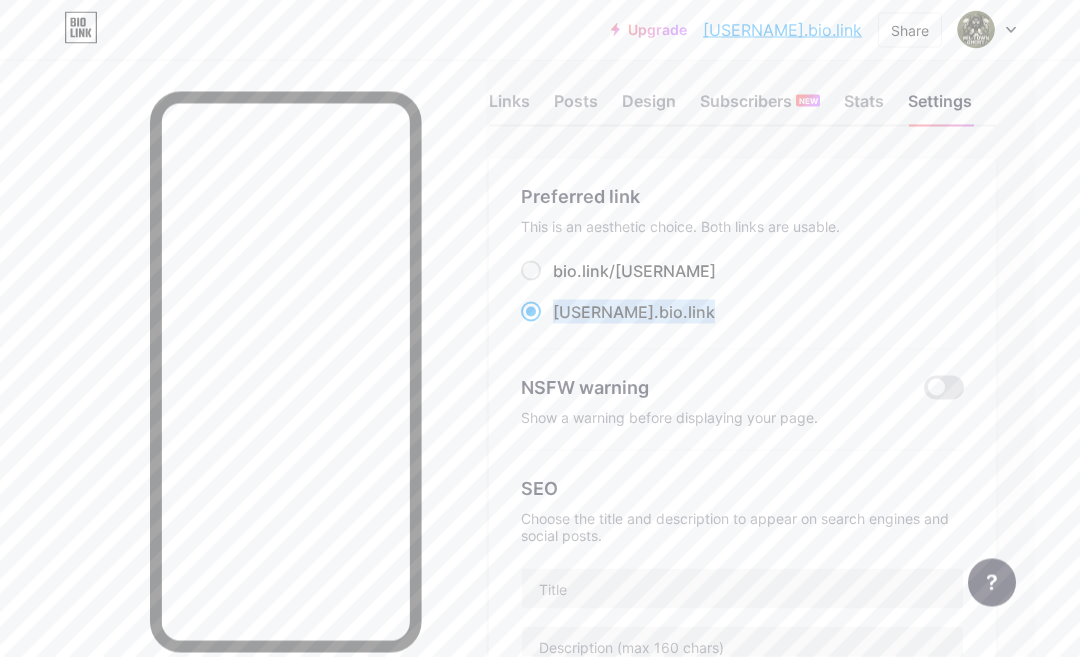 scroll, scrollTop: 0, scrollLeft: 0, axis: both 